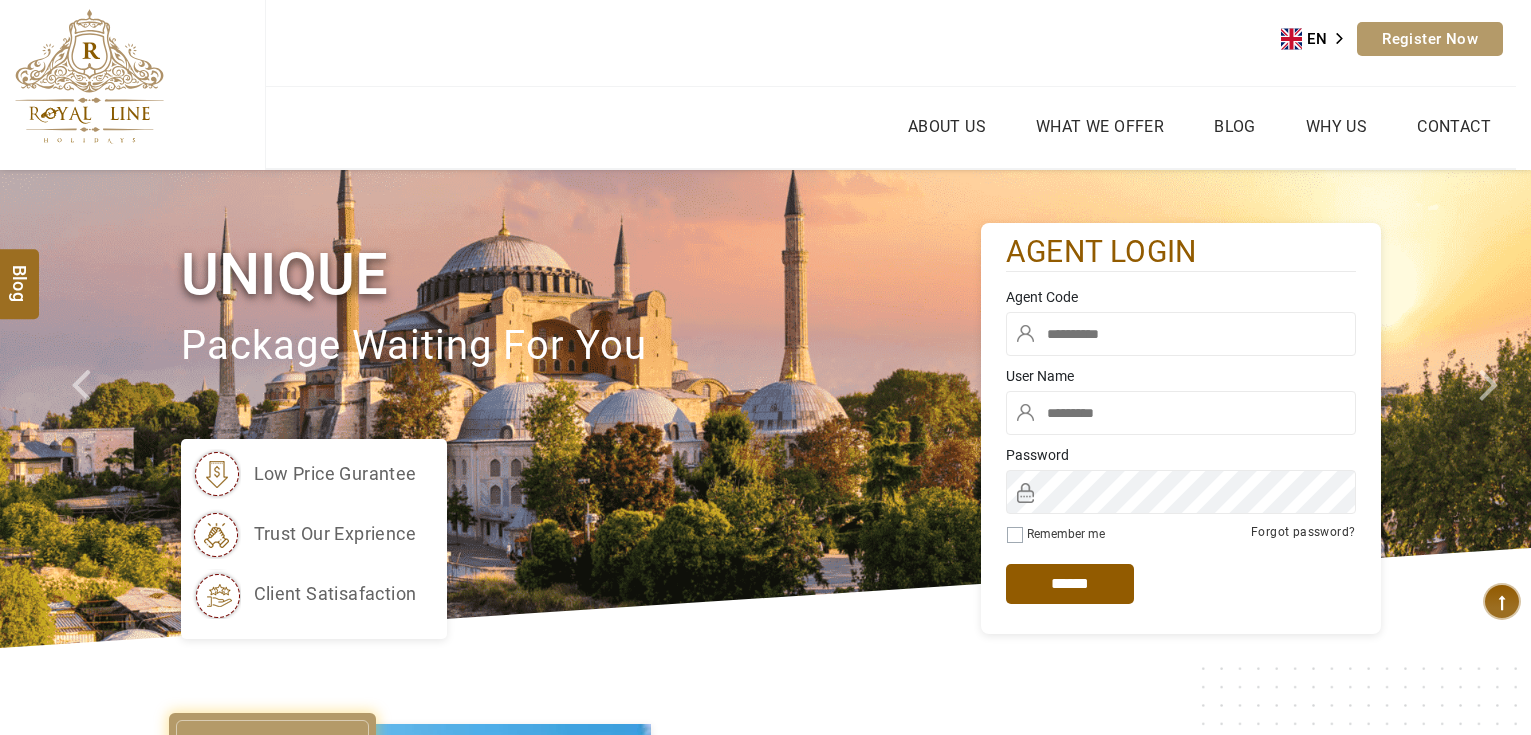 scroll, scrollTop: 0, scrollLeft: 0, axis: both 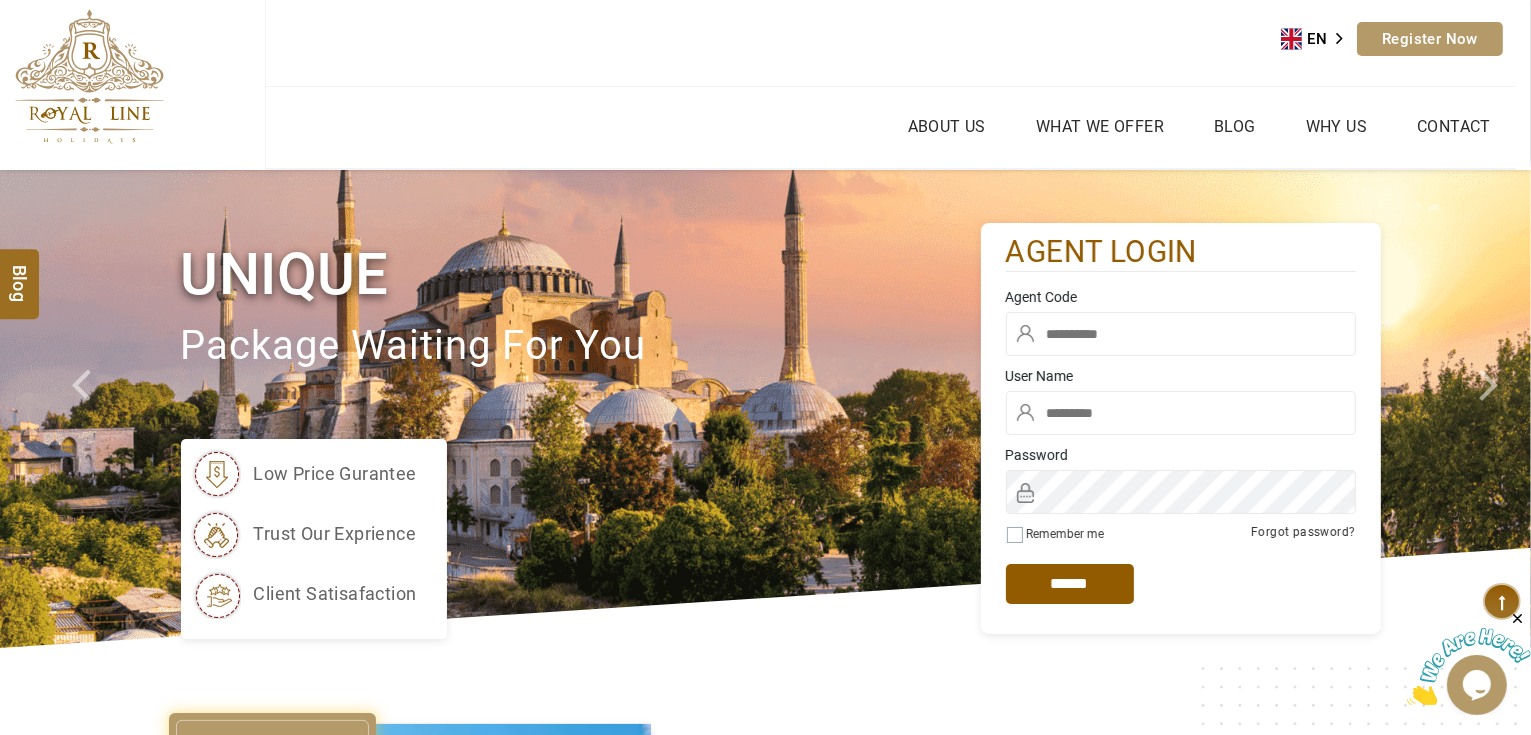type on "*******" 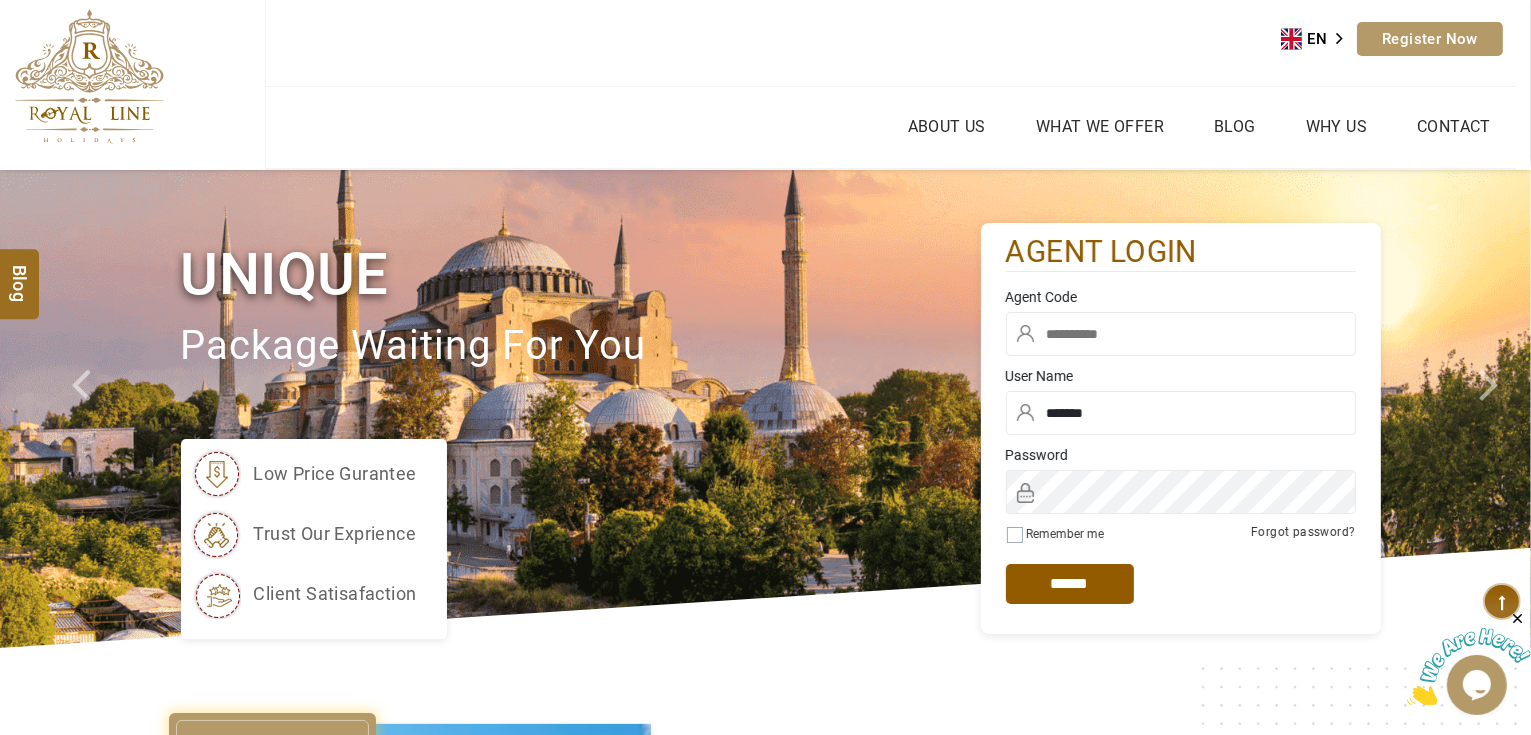 click at bounding box center (1181, 334) 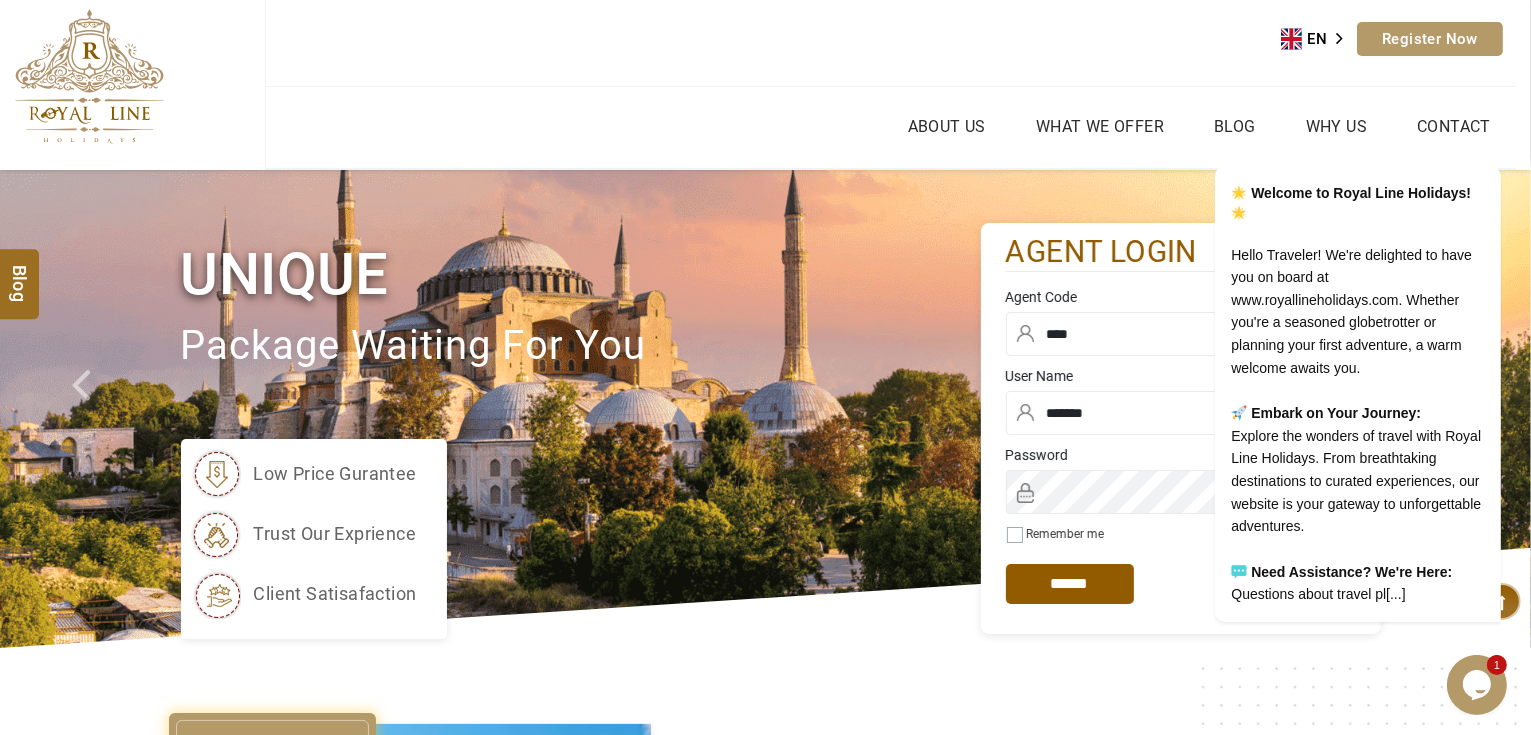 type on "****" 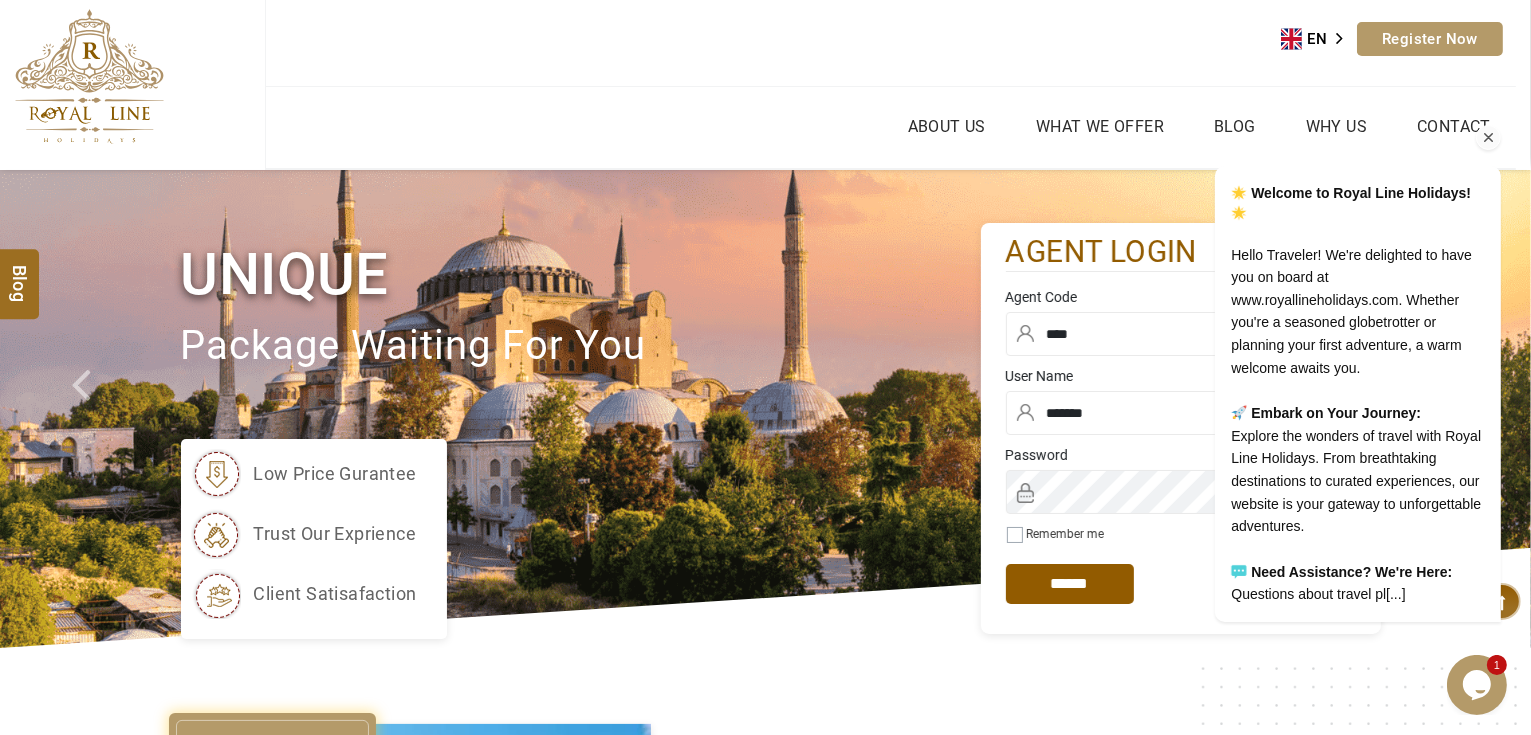 click at bounding box center (1488, 138) 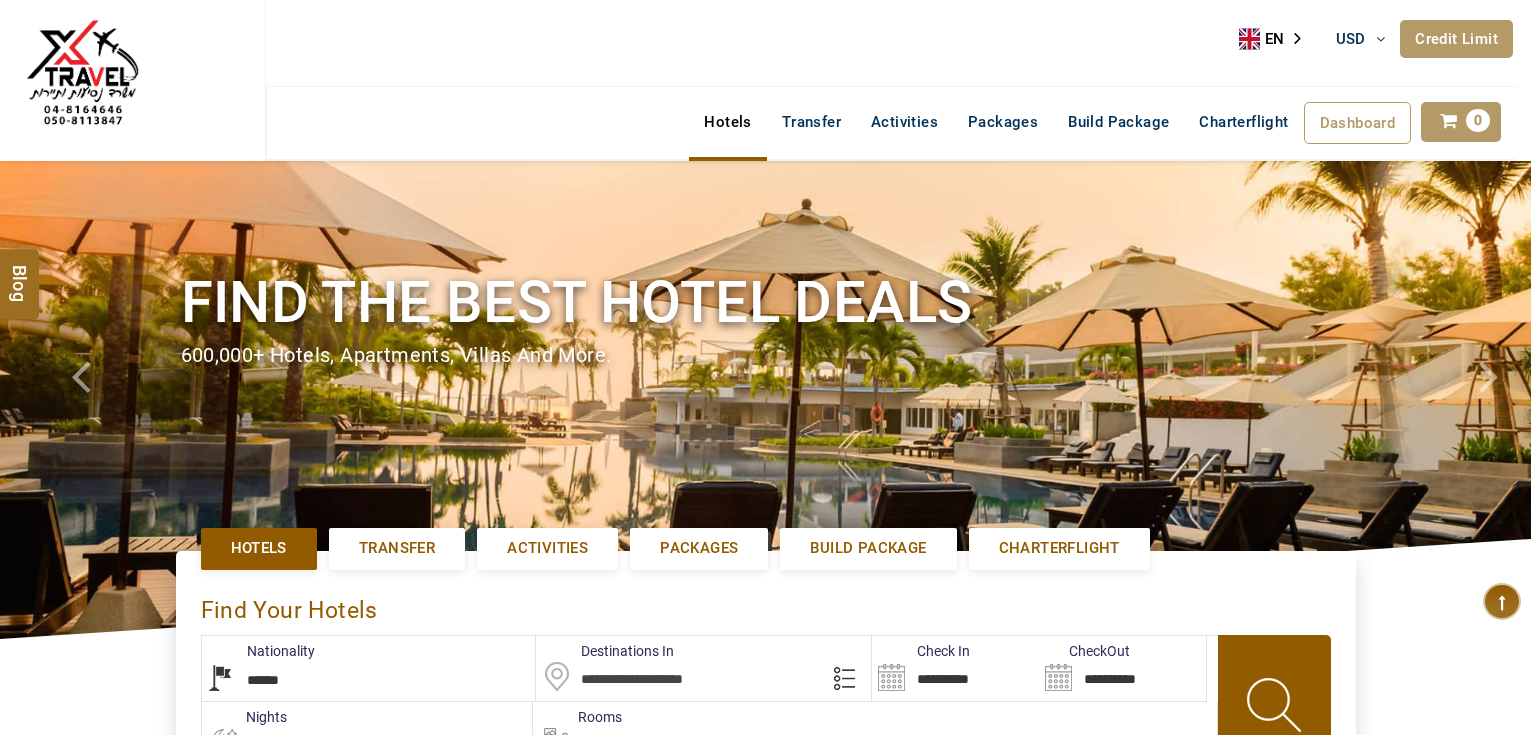 select on "******" 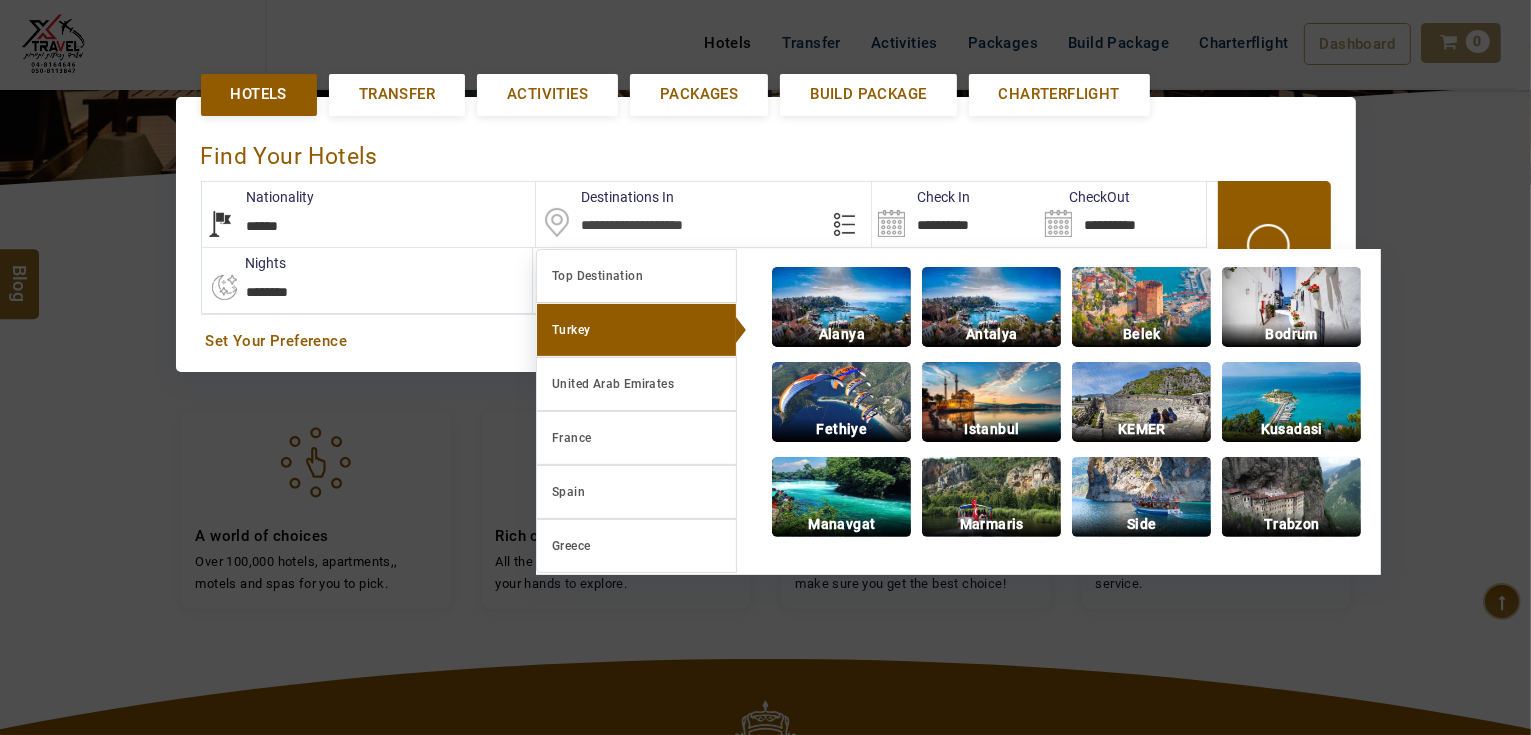 scroll, scrollTop: 460, scrollLeft: 0, axis: vertical 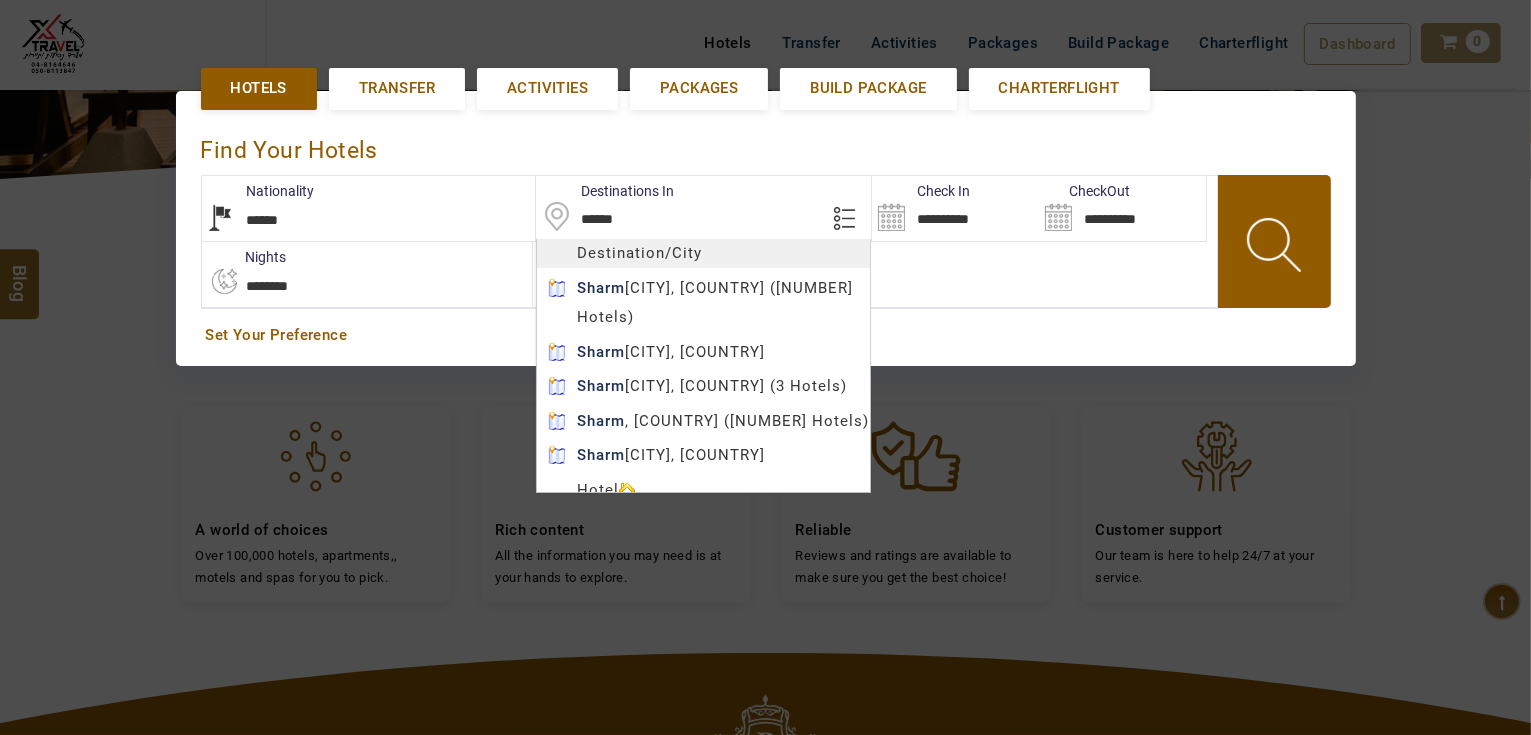 type on "**********" 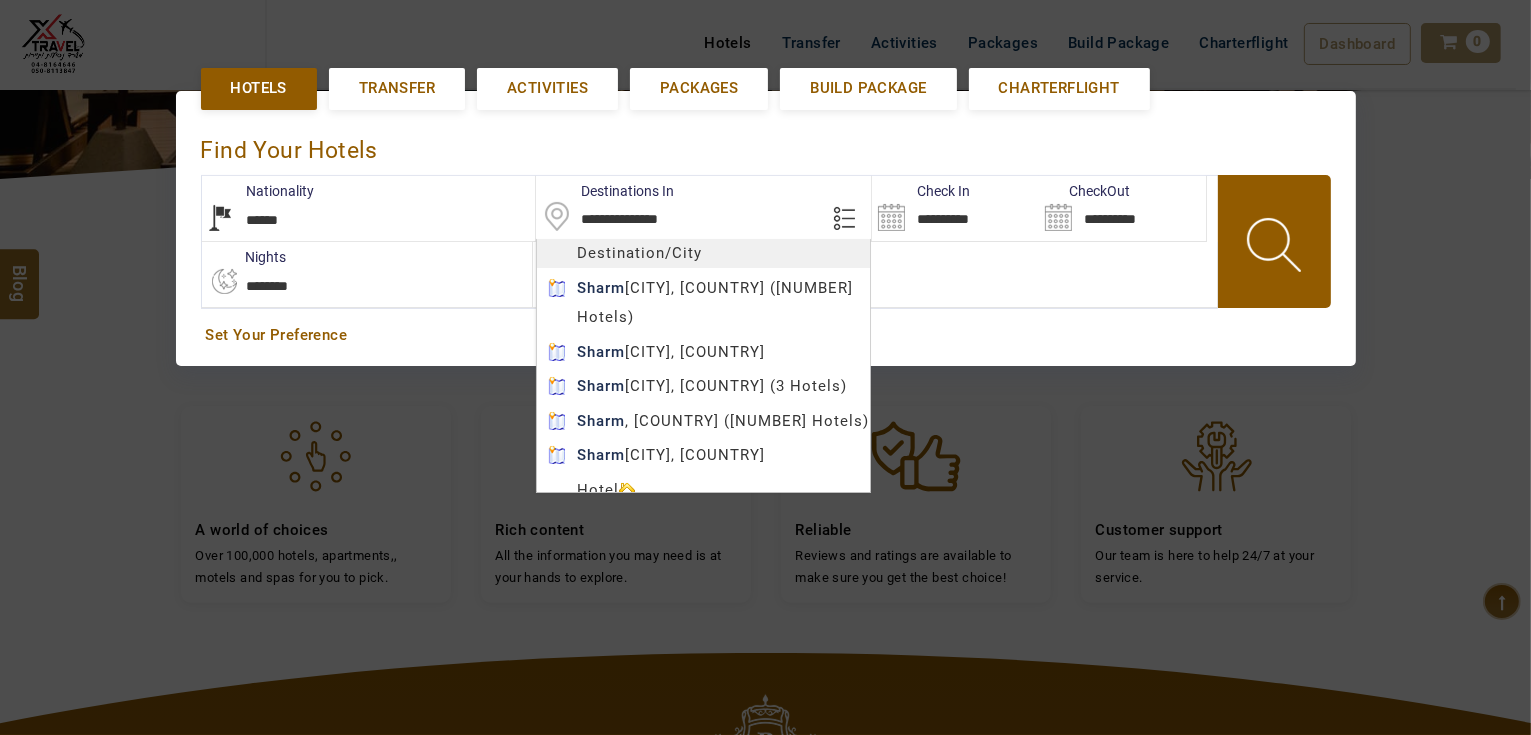 click on "[FIRST] [LAST] USD AED AED EUR € USD $ INR ₹ THB ฿ IDR Rp BHD BHD TRY ₺ Credit Limit EN HE AR ES PT ZH Helpline
+971 55 344 0168 Register Now +971 55 344 0168 info@royallineholidays.com About Us What we Offer Blog Why Us Contact Hotels Transfer Activities Packages Build Package Charterflight Dashboard My Profile My Booking My Reports My Quotation Sign Out 0 Points Redeem Now To Redeem 37092 Points Future Points 2721 Points Credit Limit Credit Limit USD 30000.00 70% Complete Used USD 7988.14 Available USD 22011.86 Setting Looks like you haven't added anything to your cart yet Countinue Shopping ******* ****** Please Wait.. Blog demo
Remember me Forgot
password? LOG IN Don't have an account? Register Now My Booking View/ Print/Cancel Your Booking without Signing in Submit demo
In A Few Moment, You Will Be Celebrating Best Hotel options galore ! Check In CheckOut Rooms Rooms Please Wait Find the best hotel deals Hotels Transfer Activities Packages" at bounding box center (765, 358) 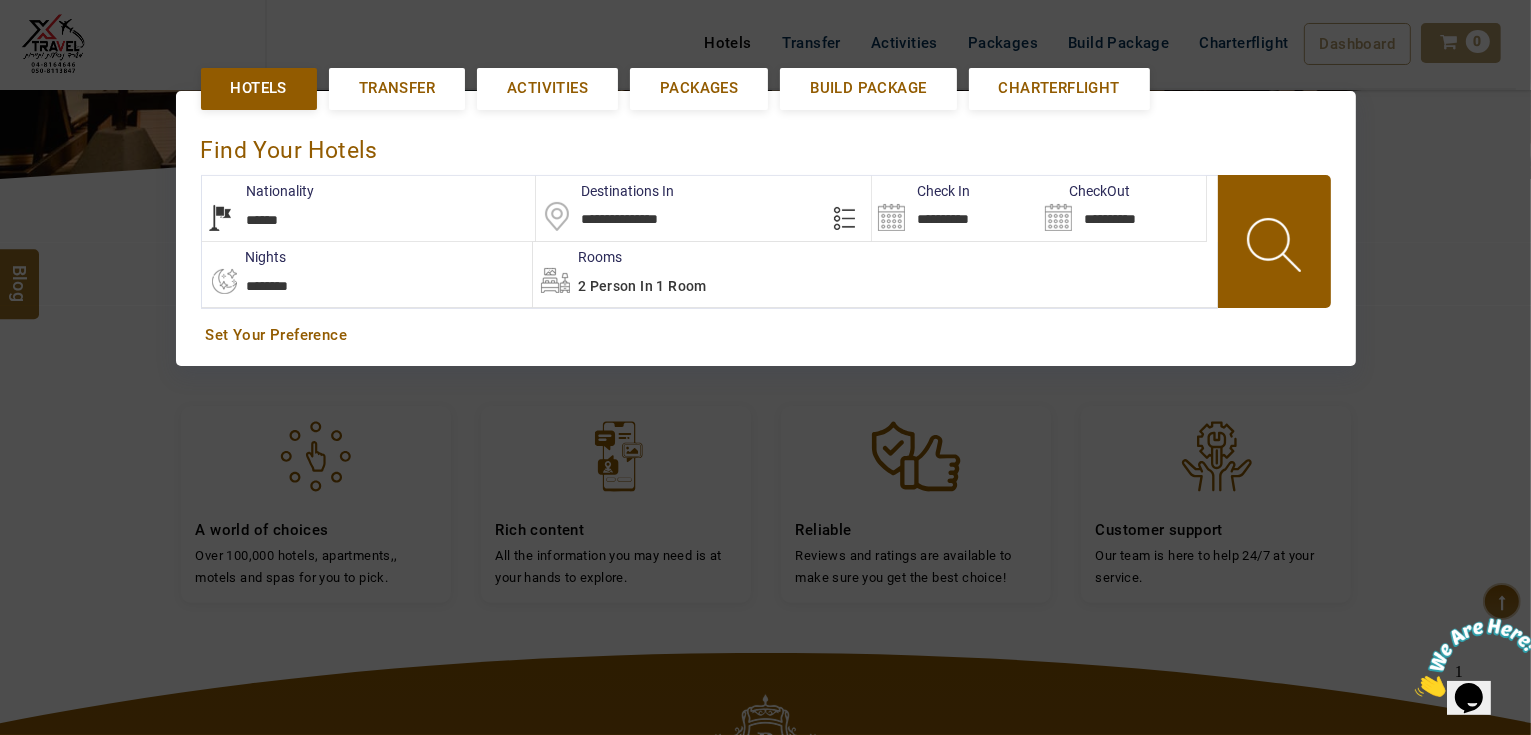scroll, scrollTop: 0, scrollLeft: 0, axis: both 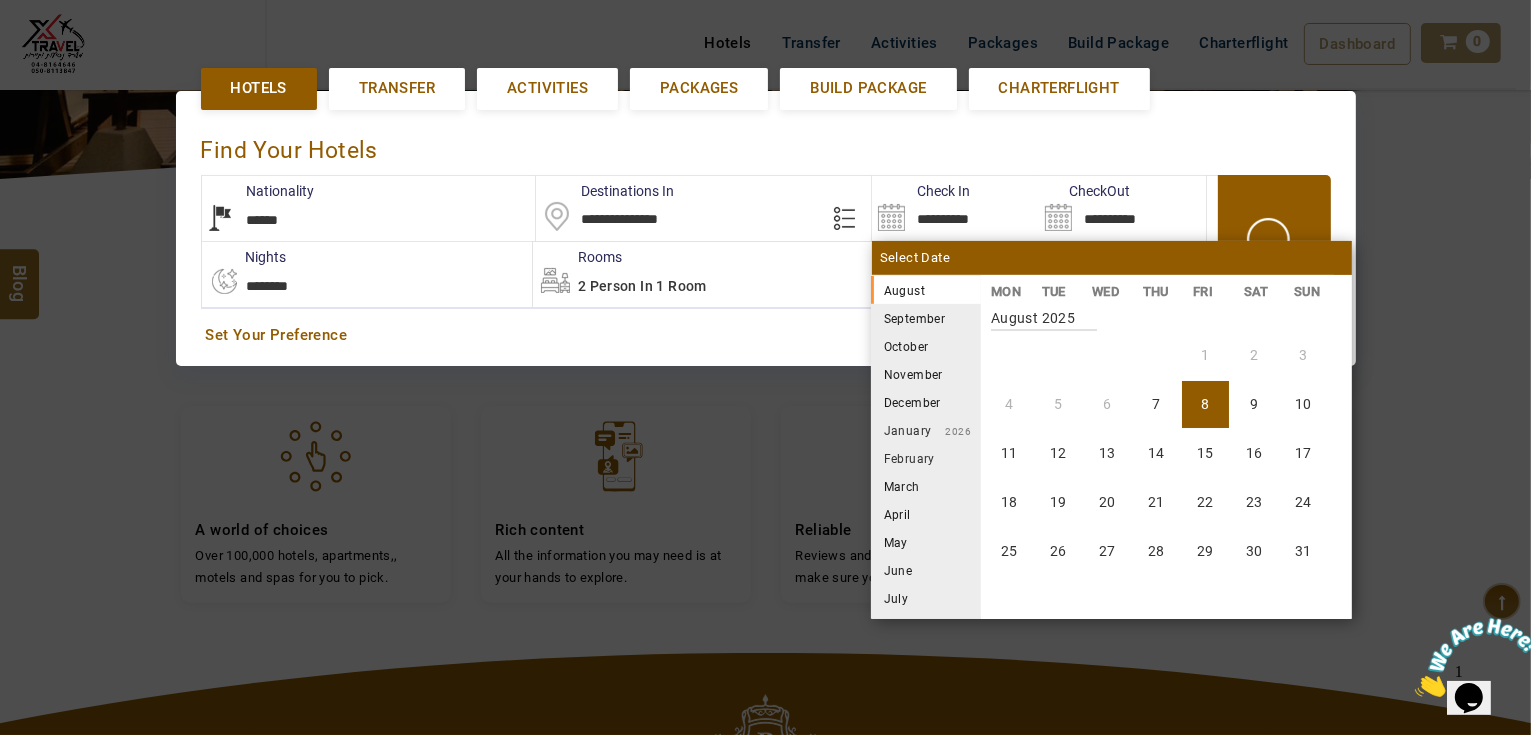 click on "September" at bounding box center [926, 318] 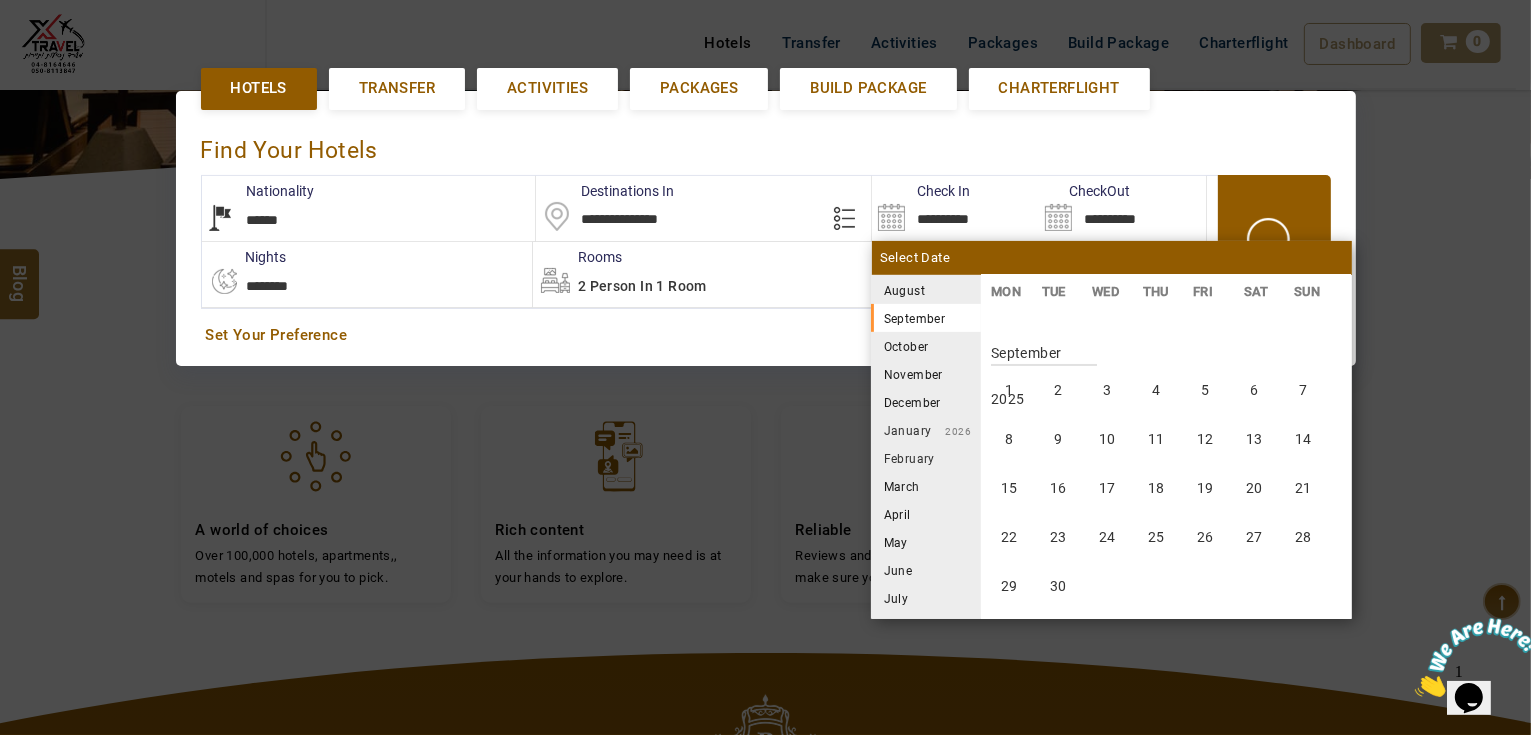 scroll, scrollTop: 370, scrollLeft: 0, axis: vertical 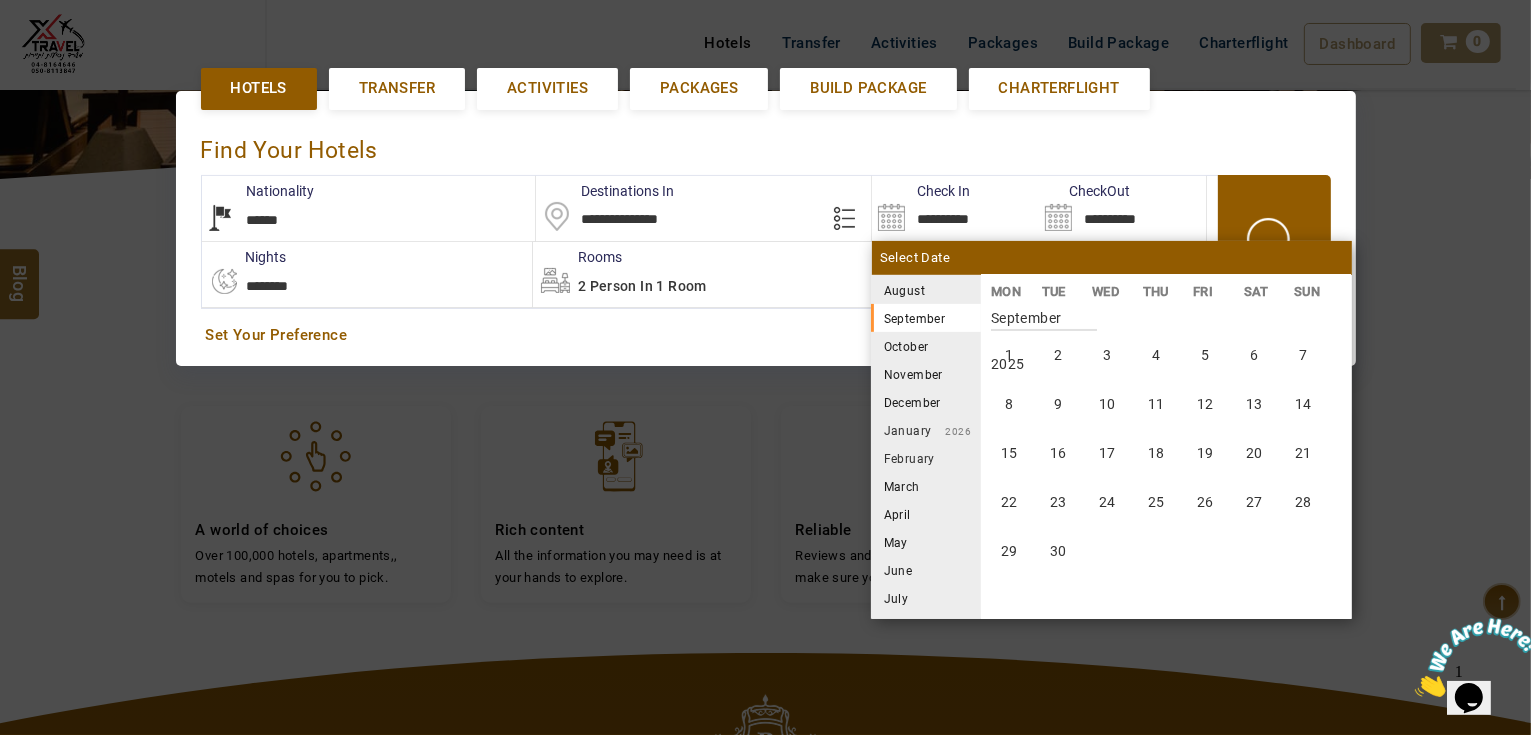 click on "October" at bounding box center (926, 346) 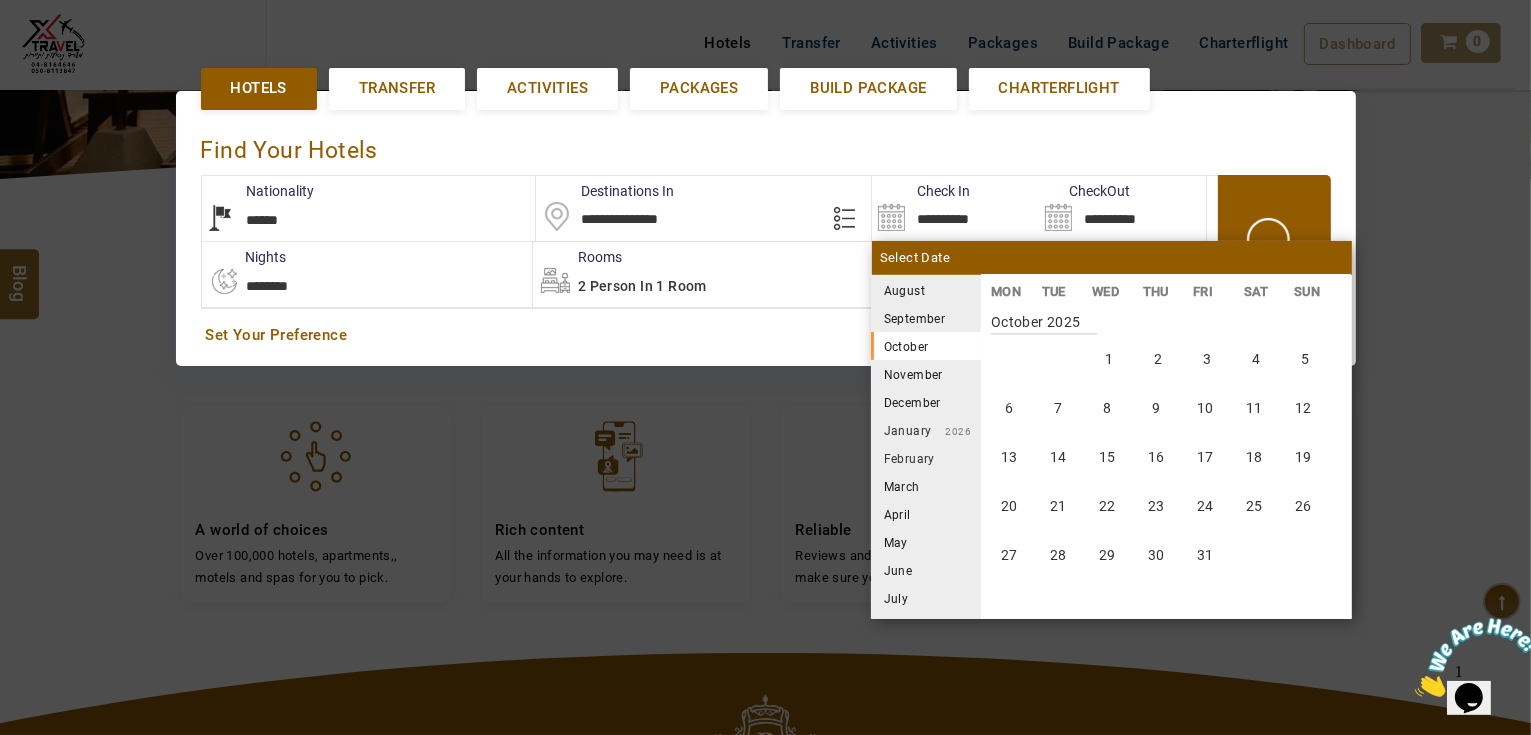 scroll, scrollTop: 740, scrollLeft: 0, axis: vertical 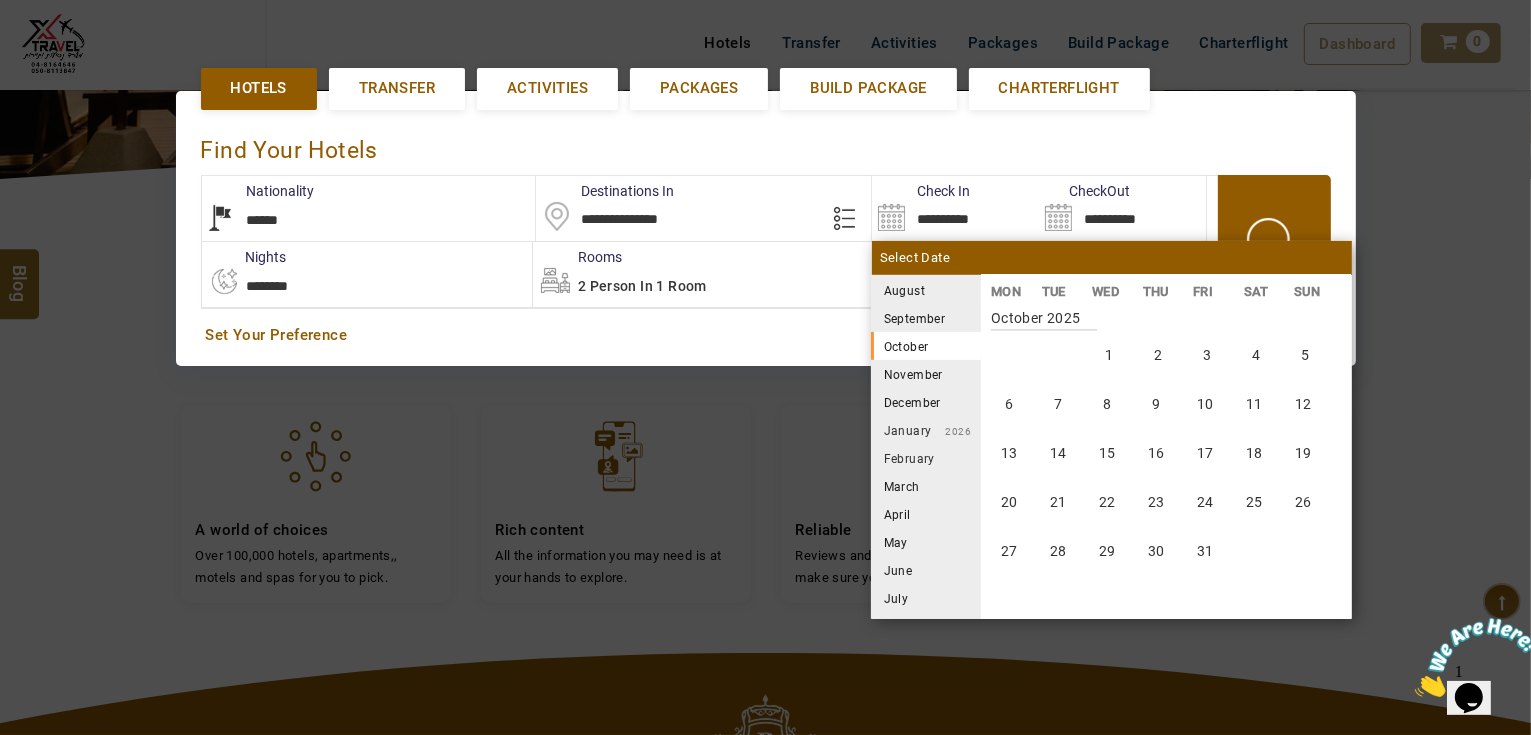 click on "September" at bounding box center [926, 318] 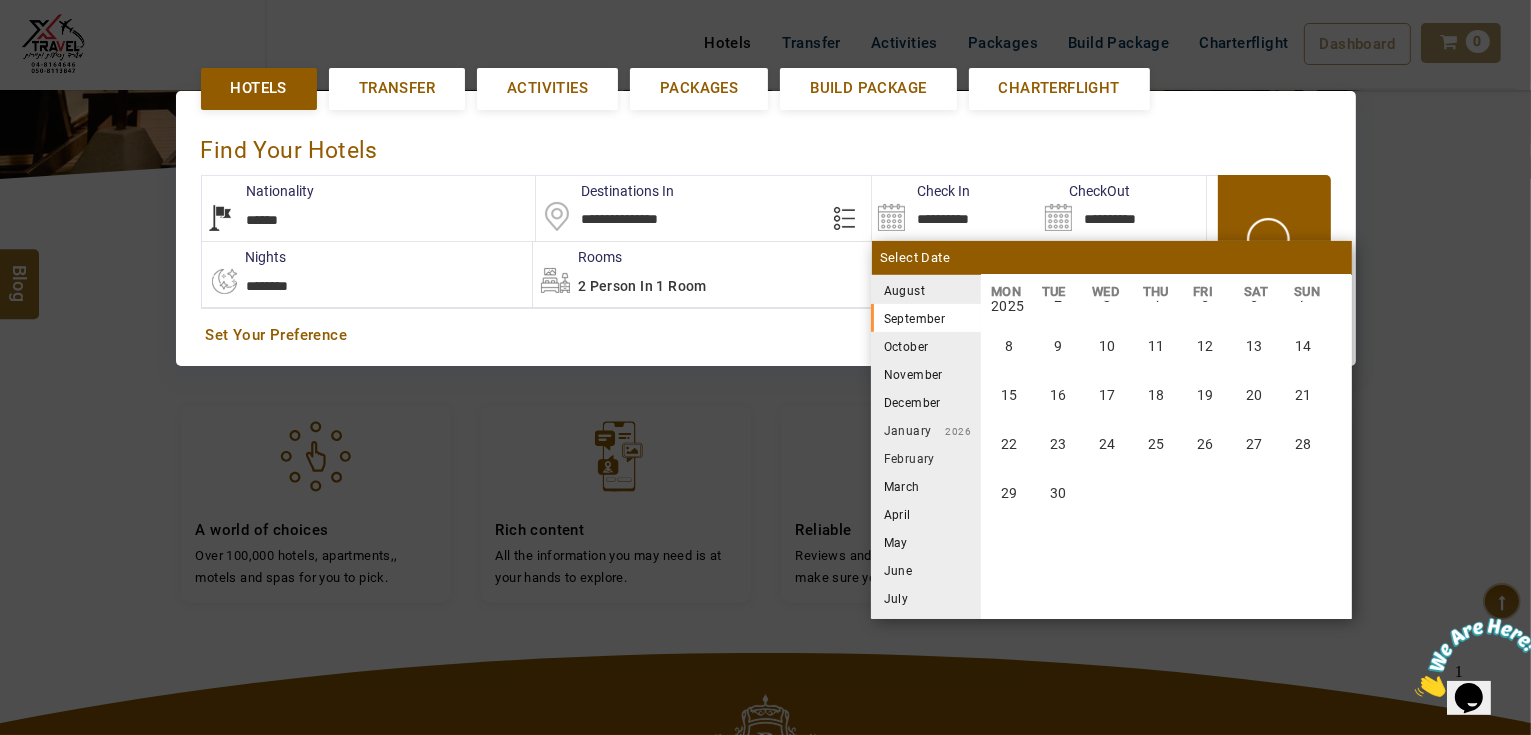 scroll, scrollTop: 370, scrollLeft: 0, axis: vertical 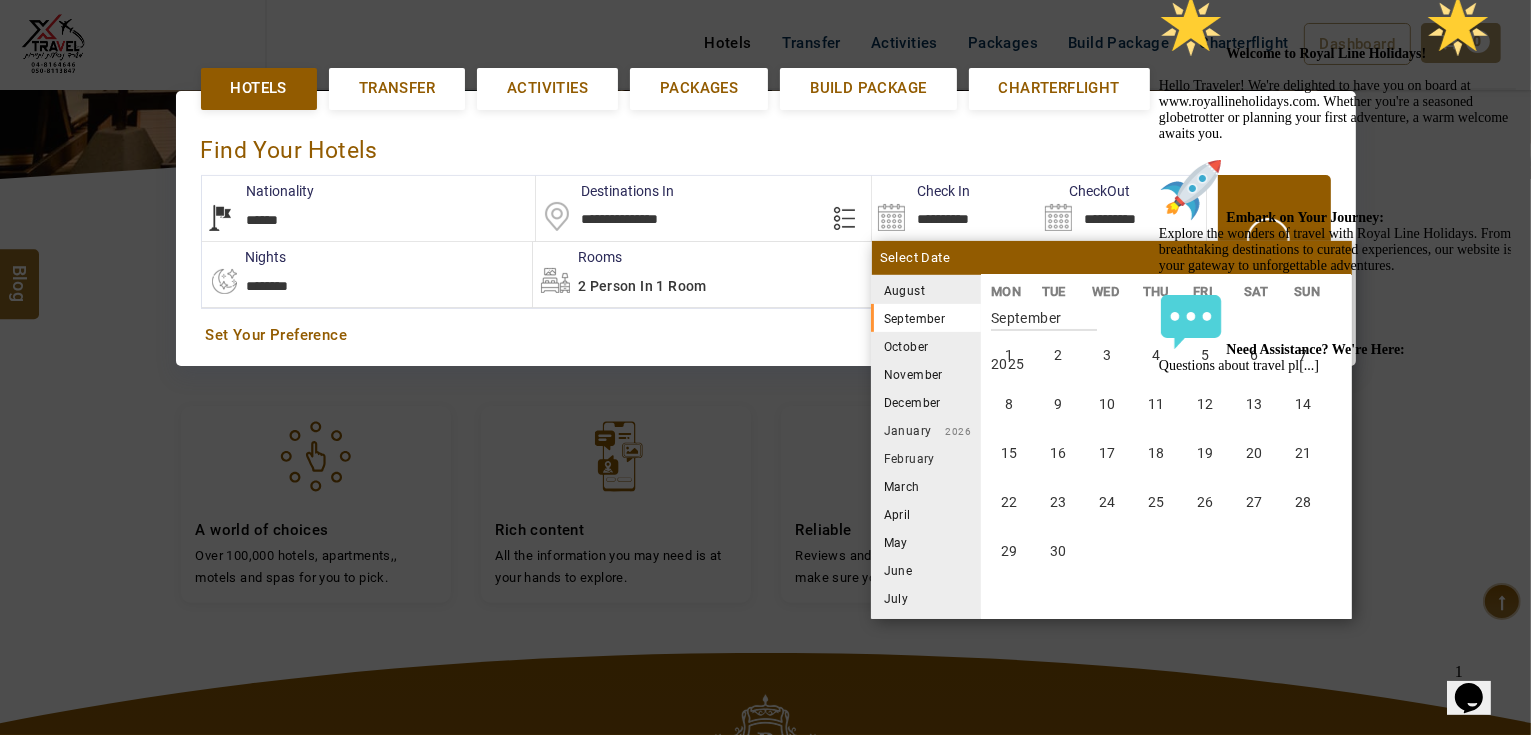 drag, startPoint x: 1482, startPoint y: 139, endPoint x: 2634, endPoint y: 126, distance: 1152.0734 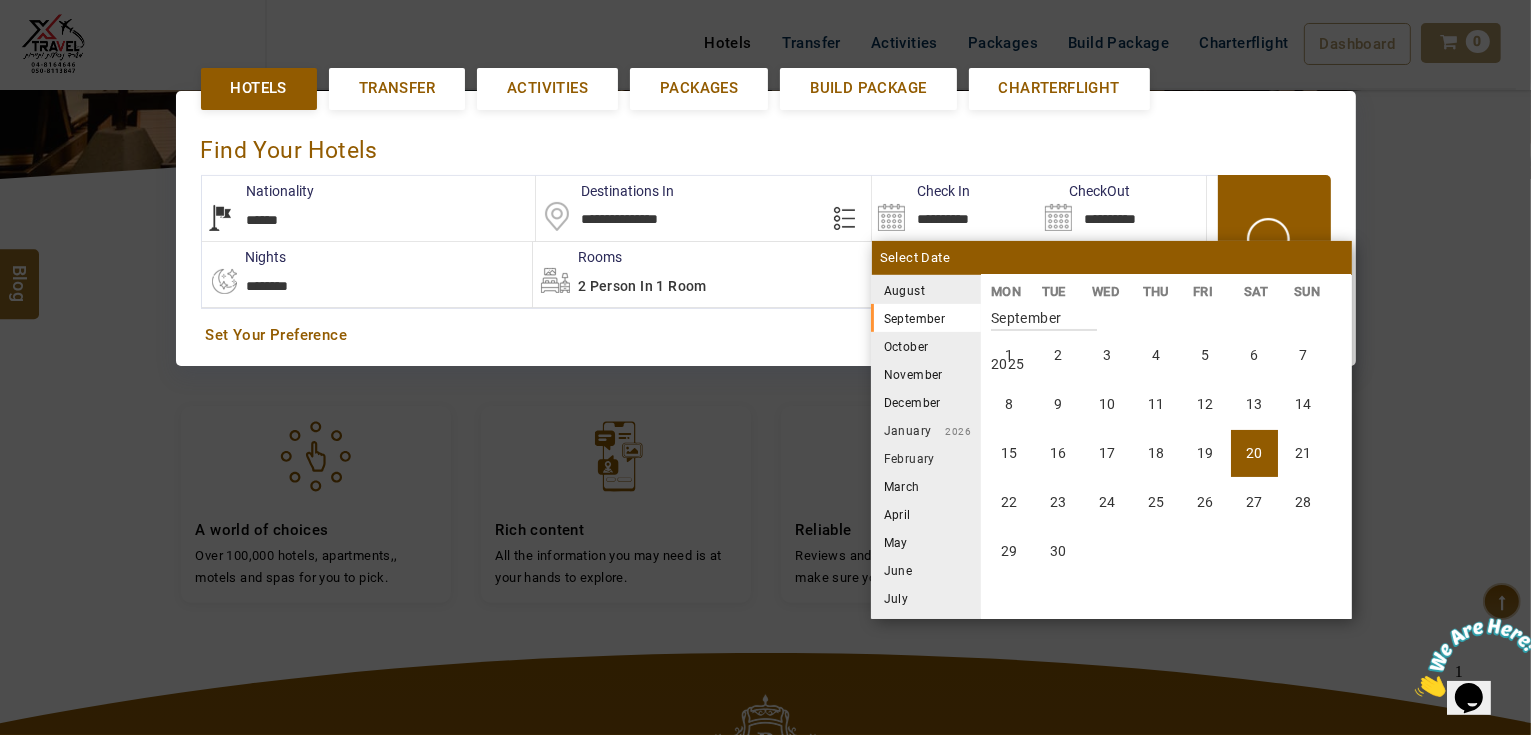 click on "20" at bounding box center (1254, 453) 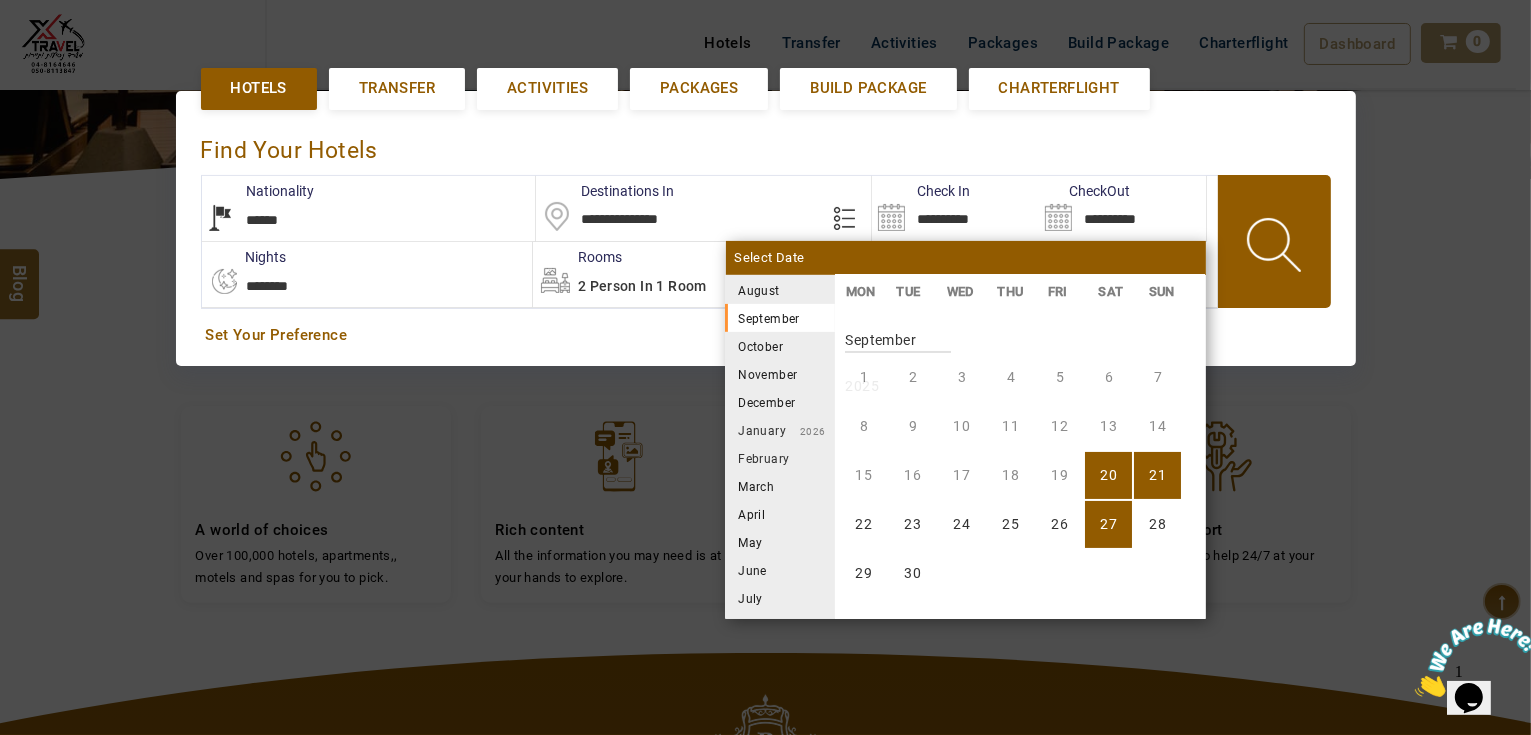 scroll, scrollTop: 370, scrollLeft: 0, axis: vertical 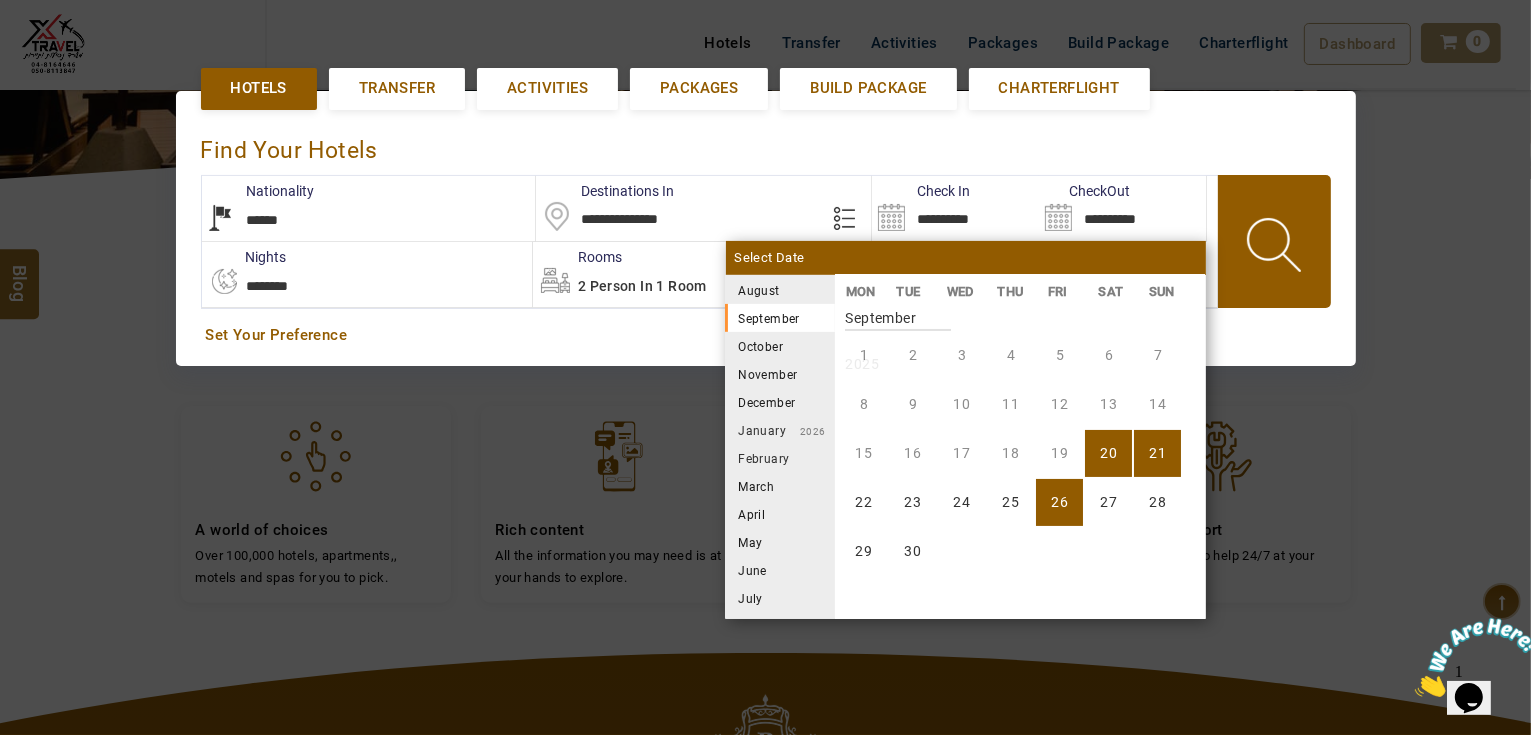 click on "26" at bounding box center (1059, 502) 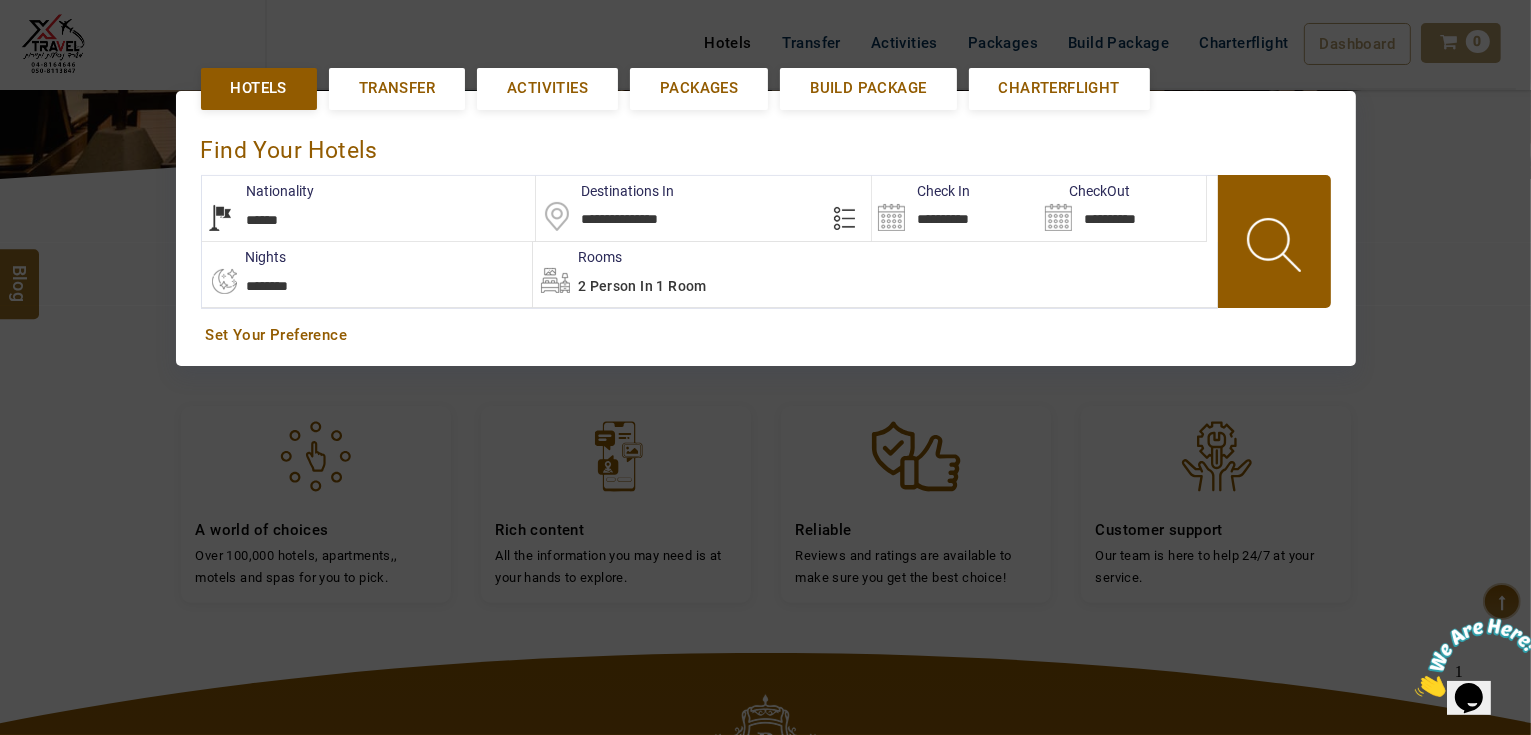 click at bounding box center (1276, 248) 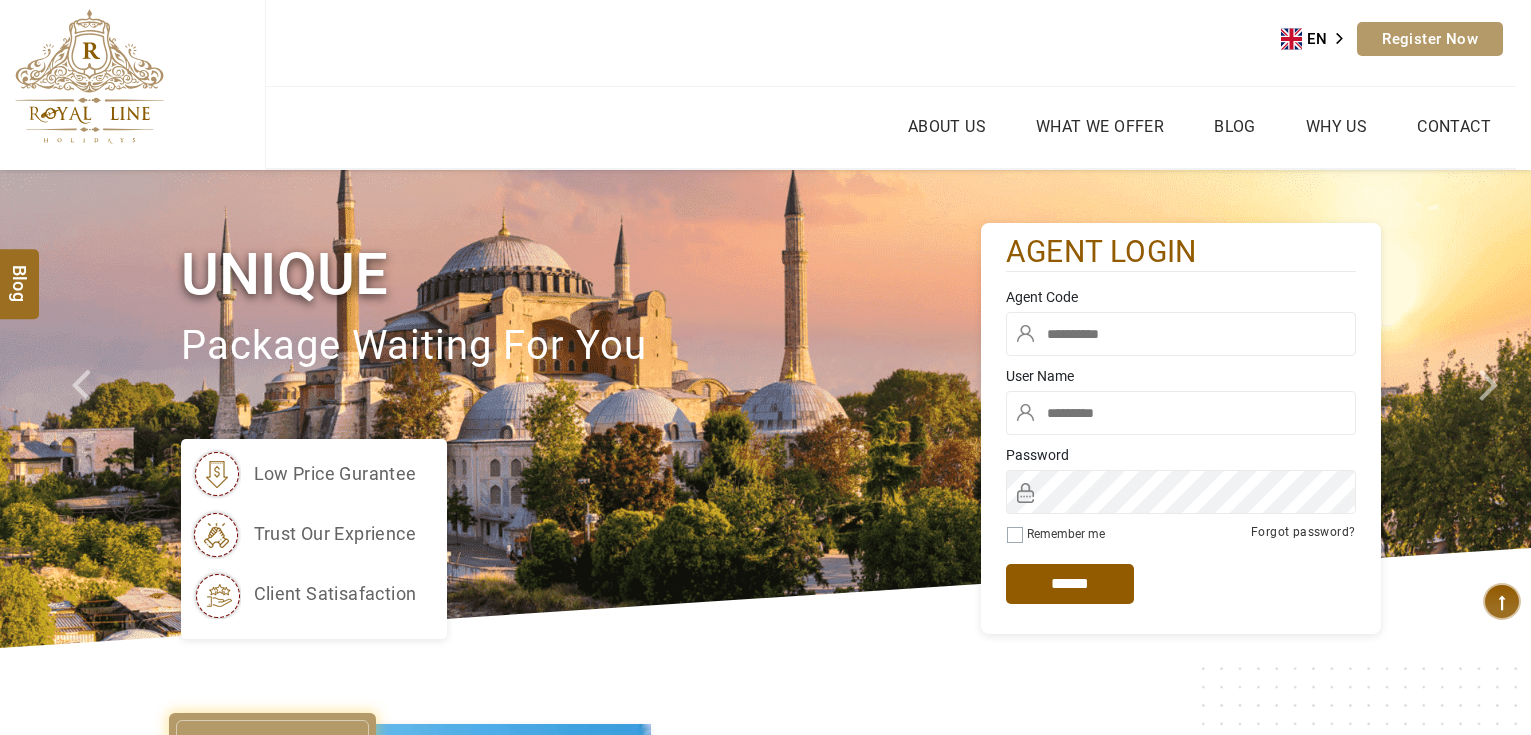 scroll, scrollTop: 0, scrollLeft: 0, axis: both 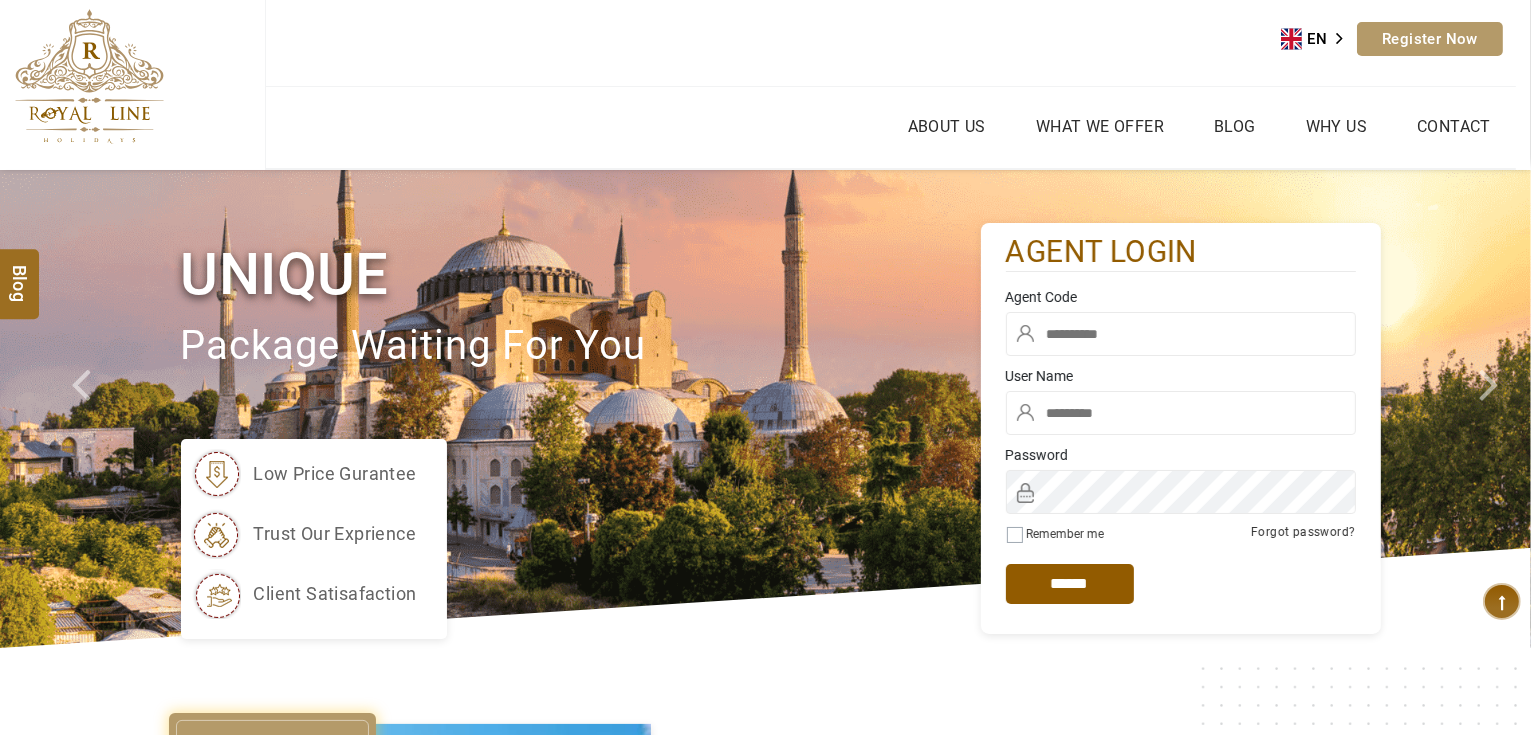 type on "*******" 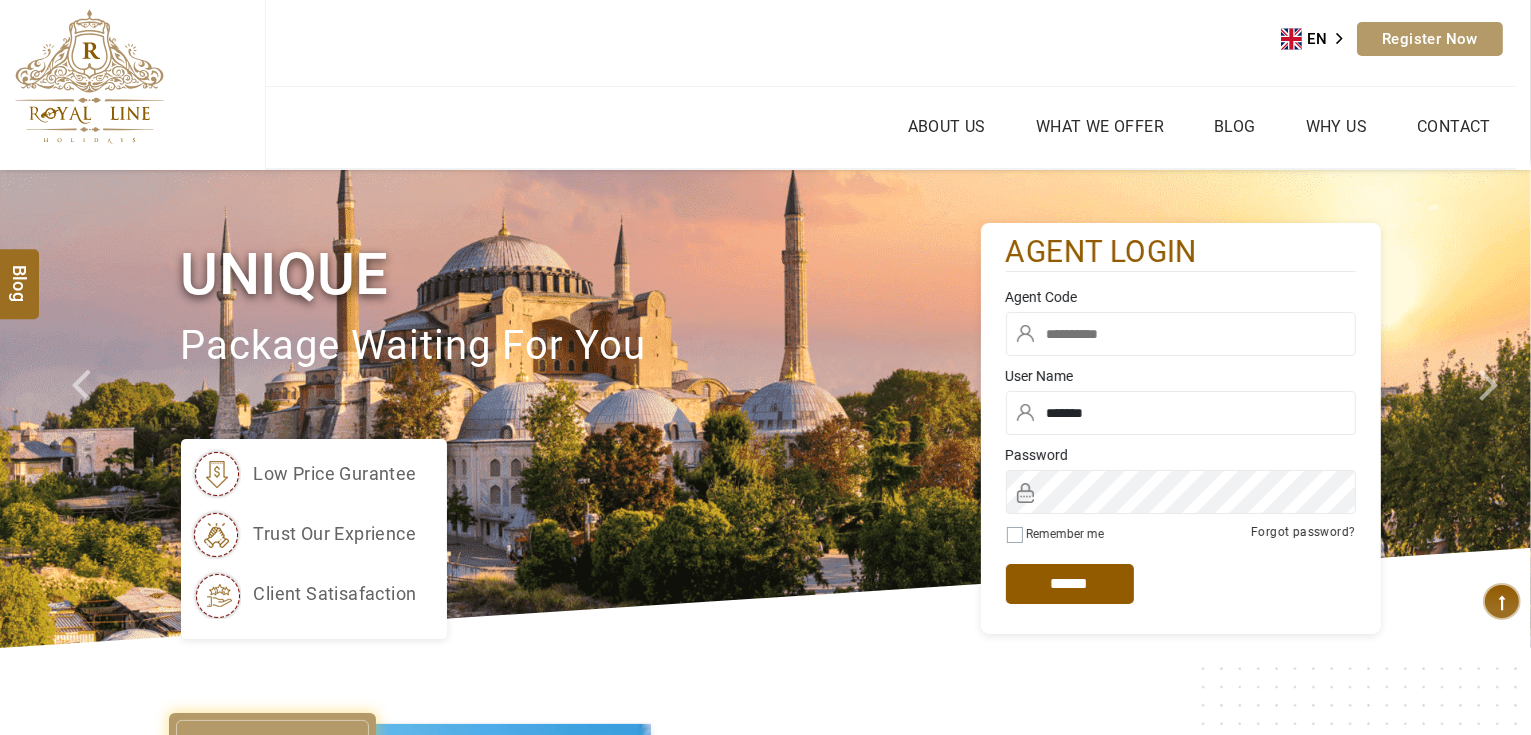 click at bounding box center (1181, 334) 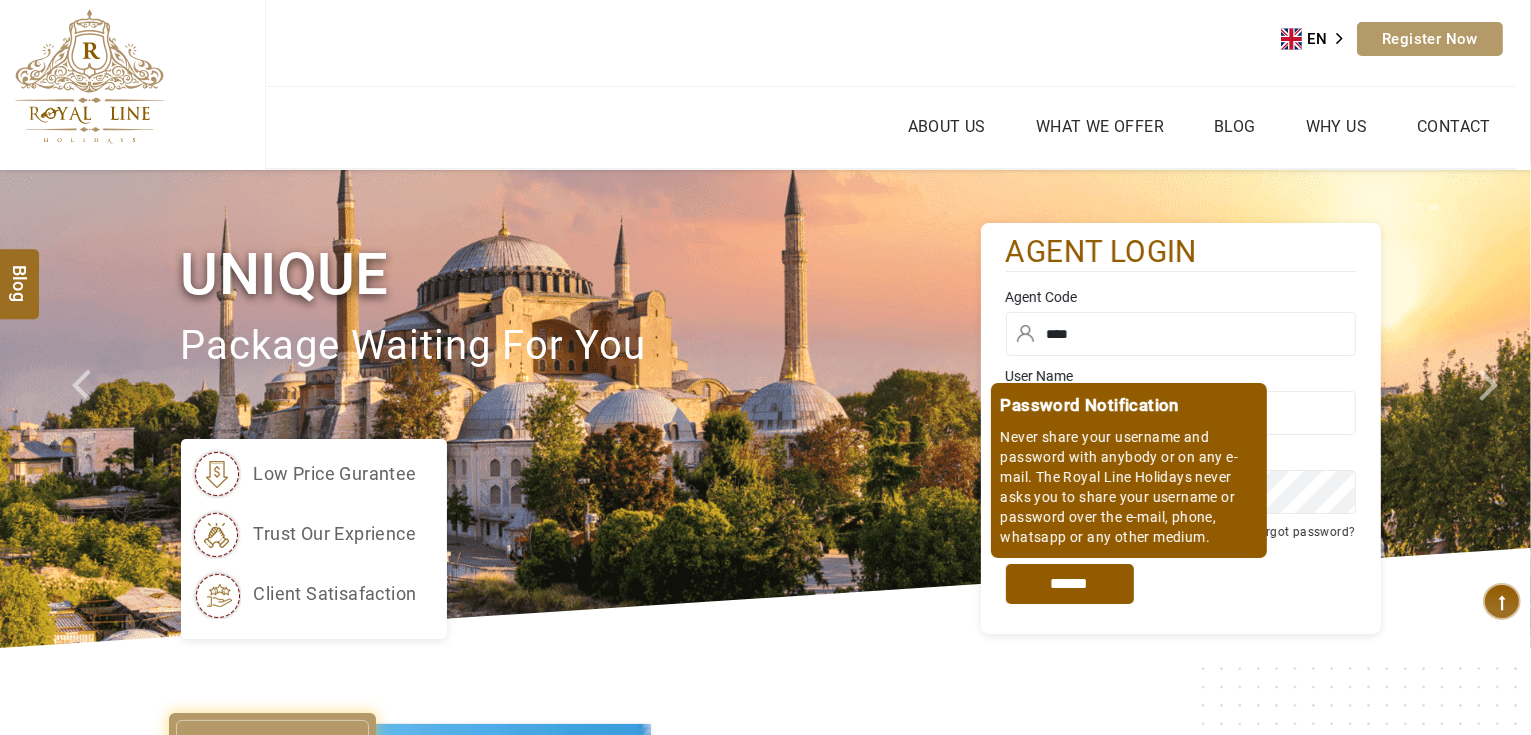 type on "****" 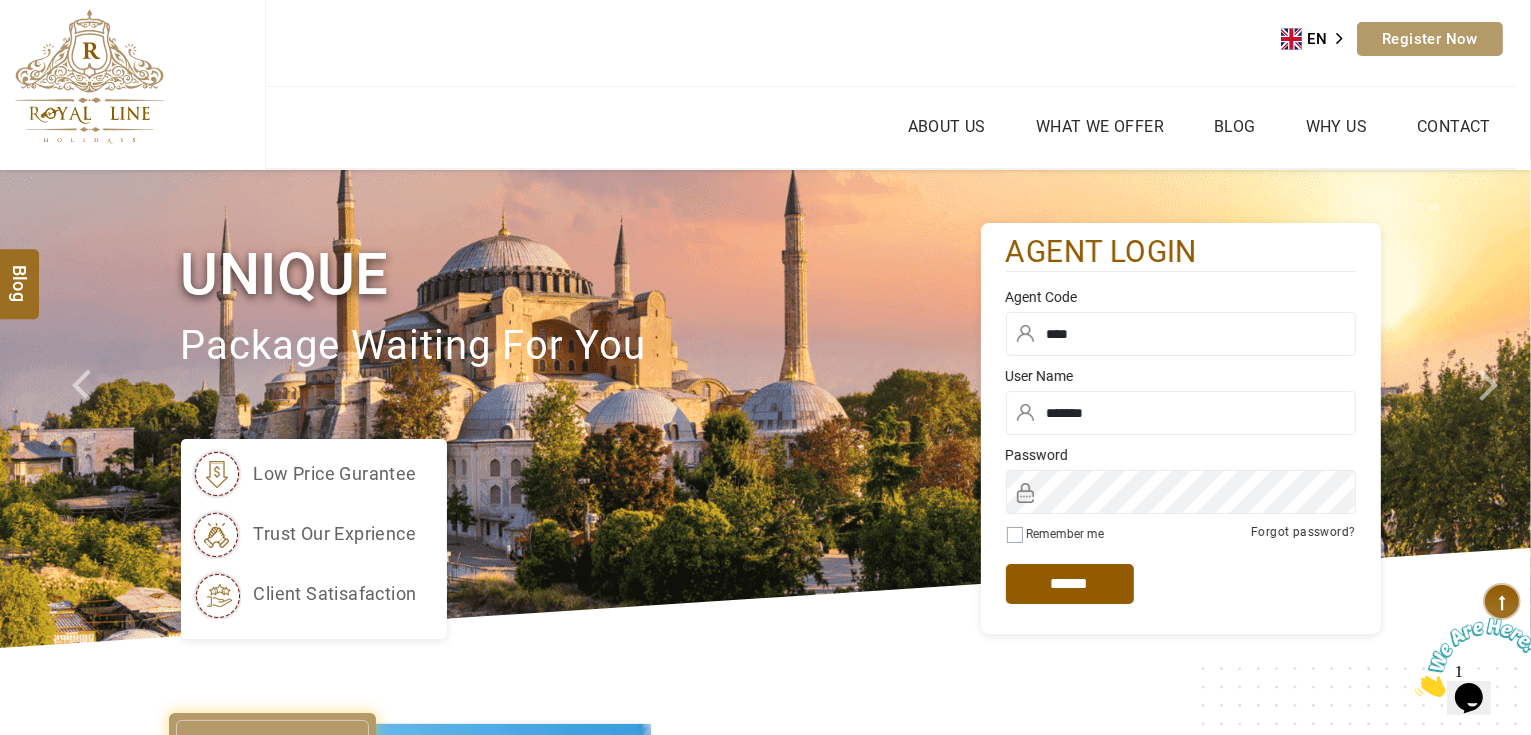 scroll, scrollTop: 0, scrollLeft: 0, axis: both 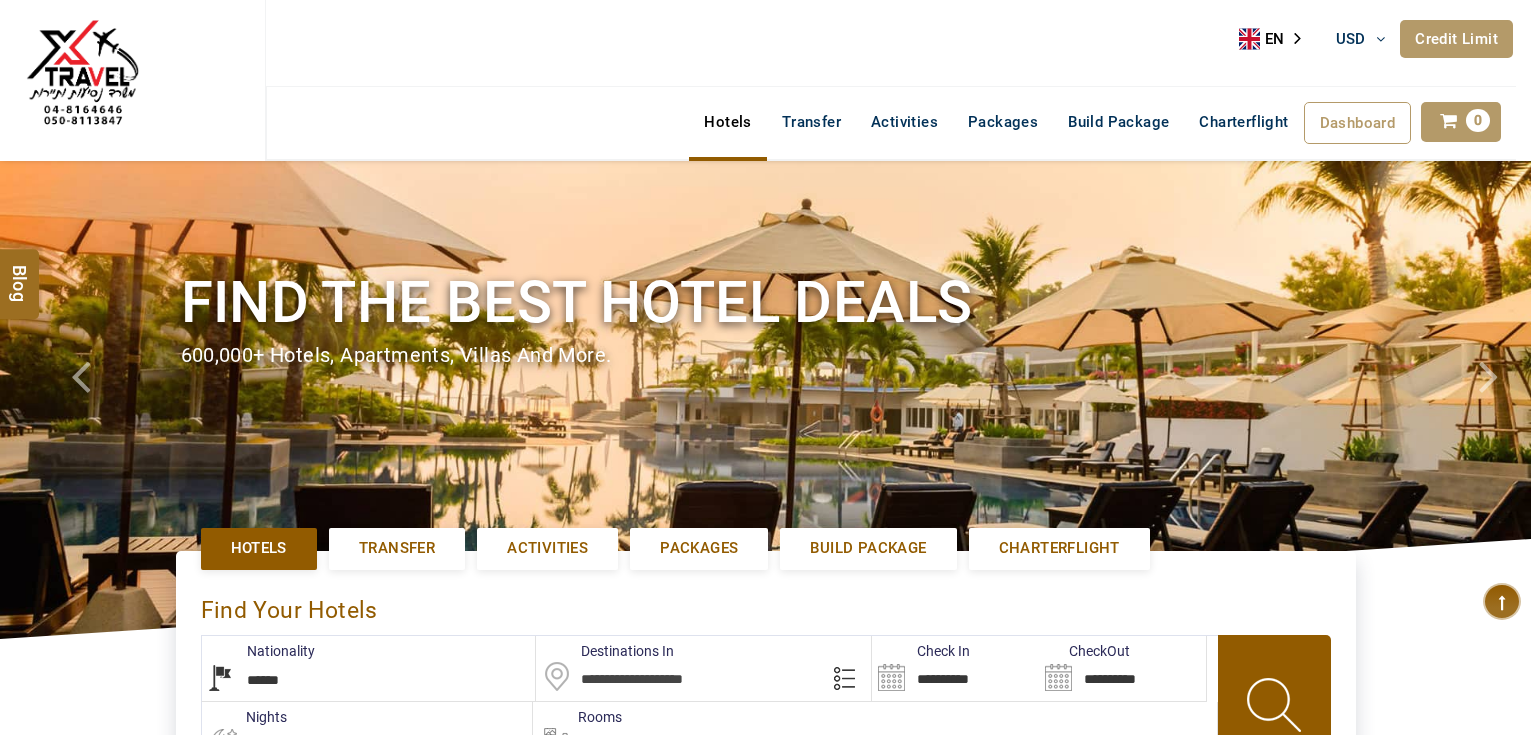 select on "******" 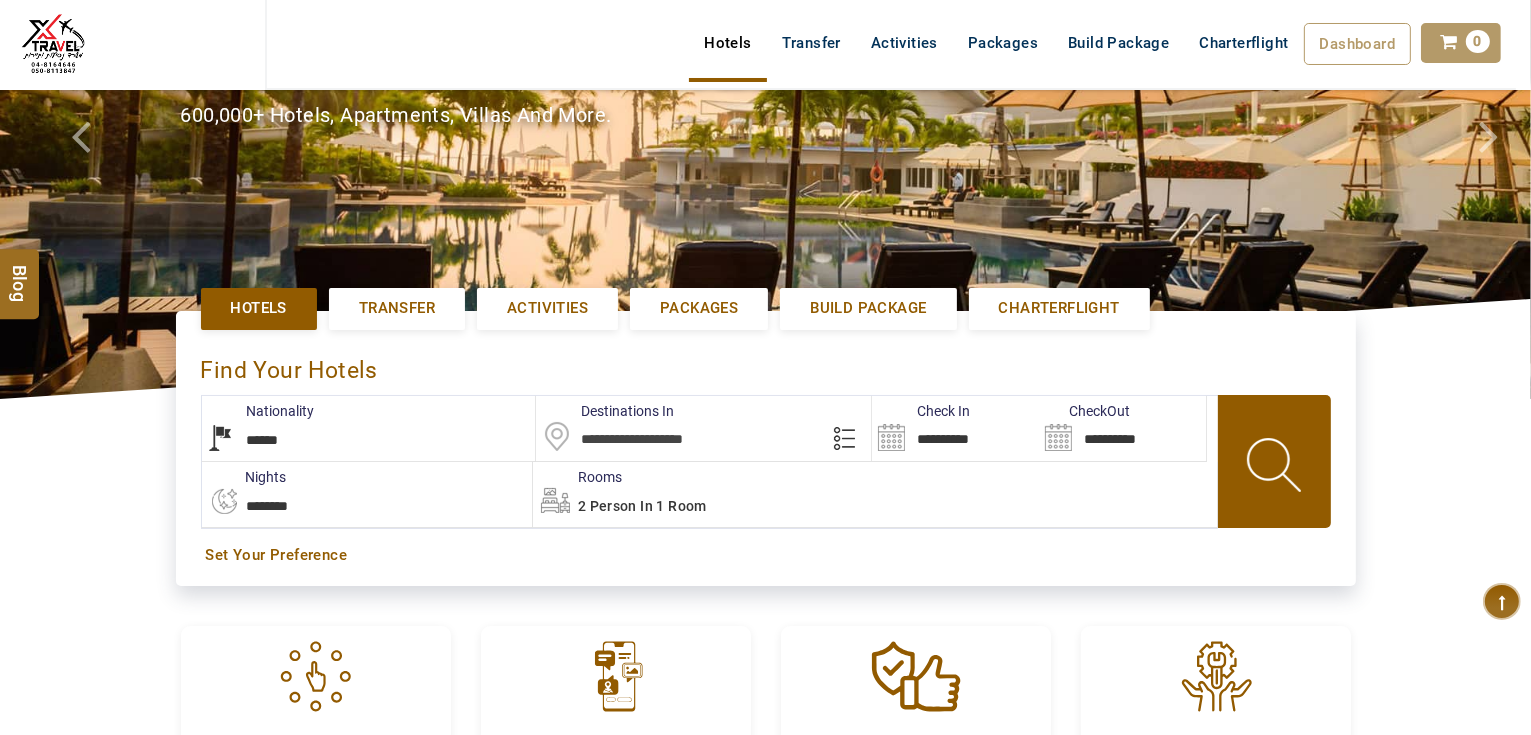 click at bounding box center (703, 428) 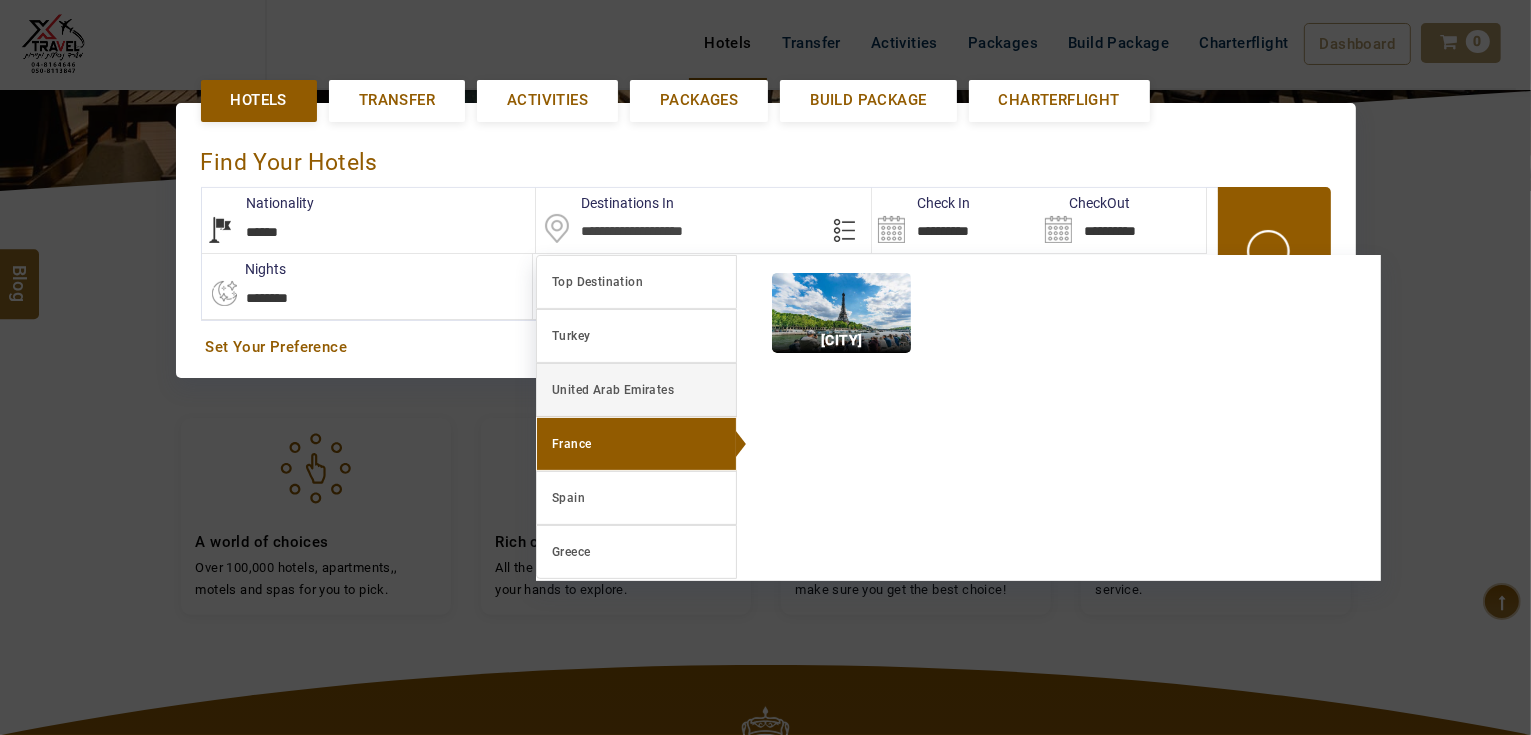 scroll, scrollTop: 460, scrollLeft: 0, axis: vertical 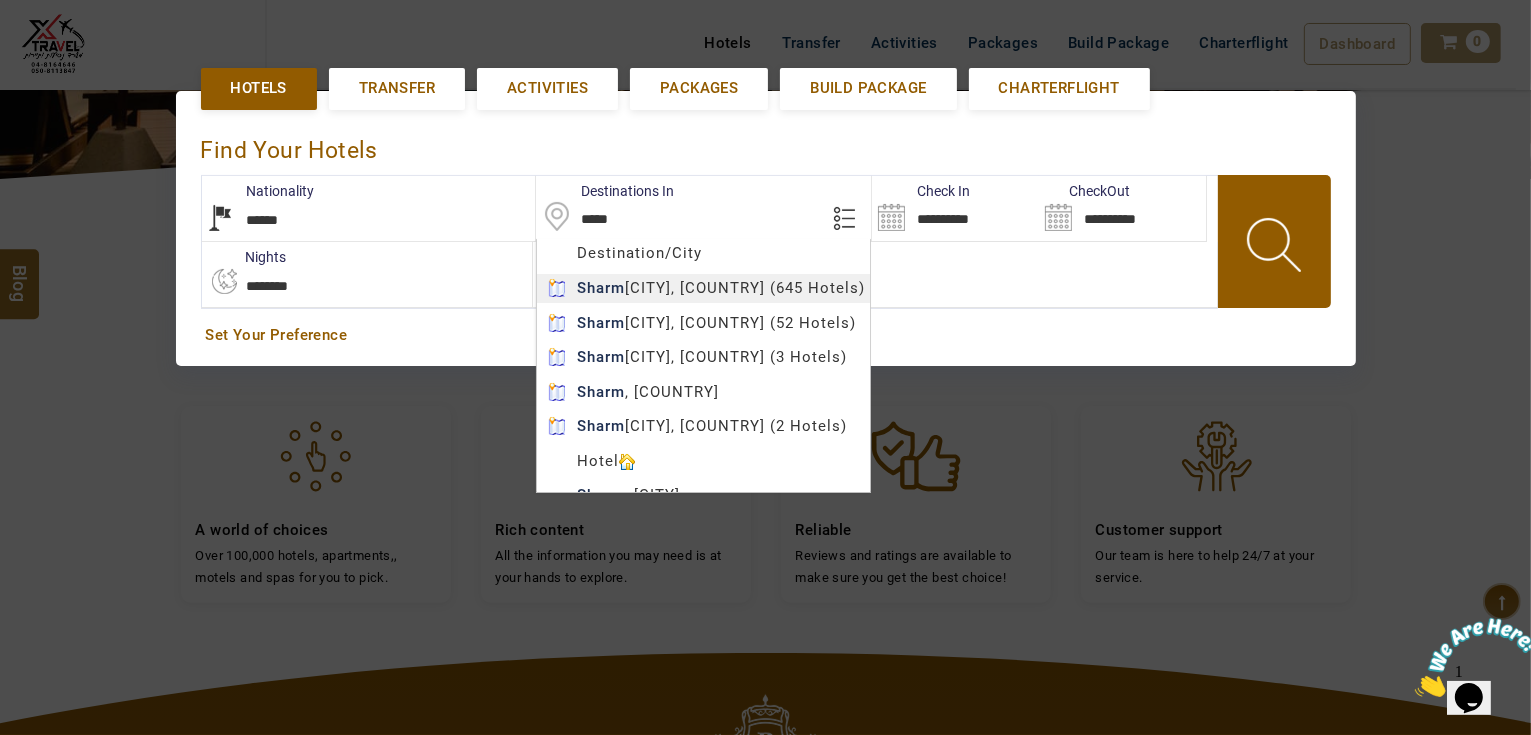 type on "**********" 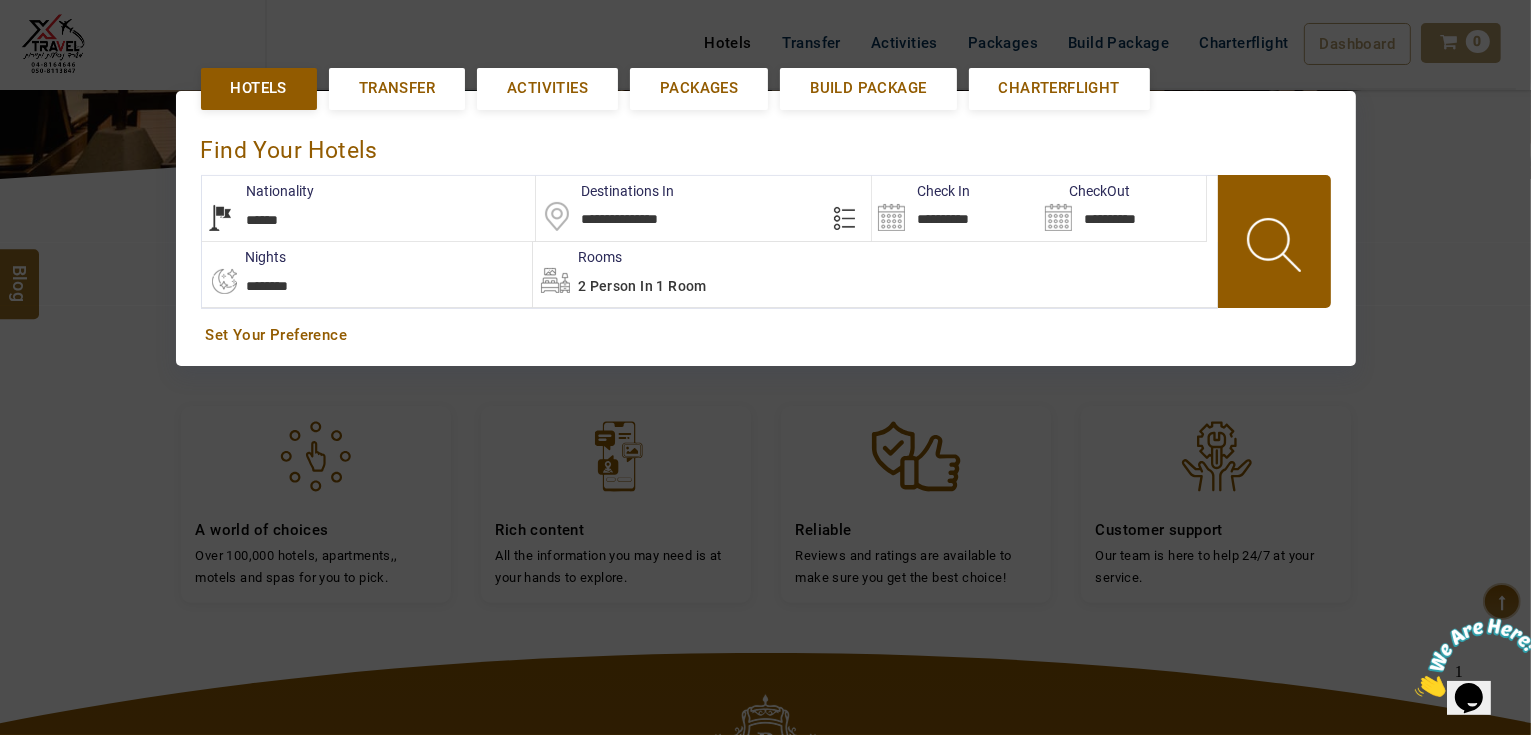 drag, startPoint x: 774, startPoint y: 294, endPoint x: 928, endPoint y: 236, distance: 164.56001 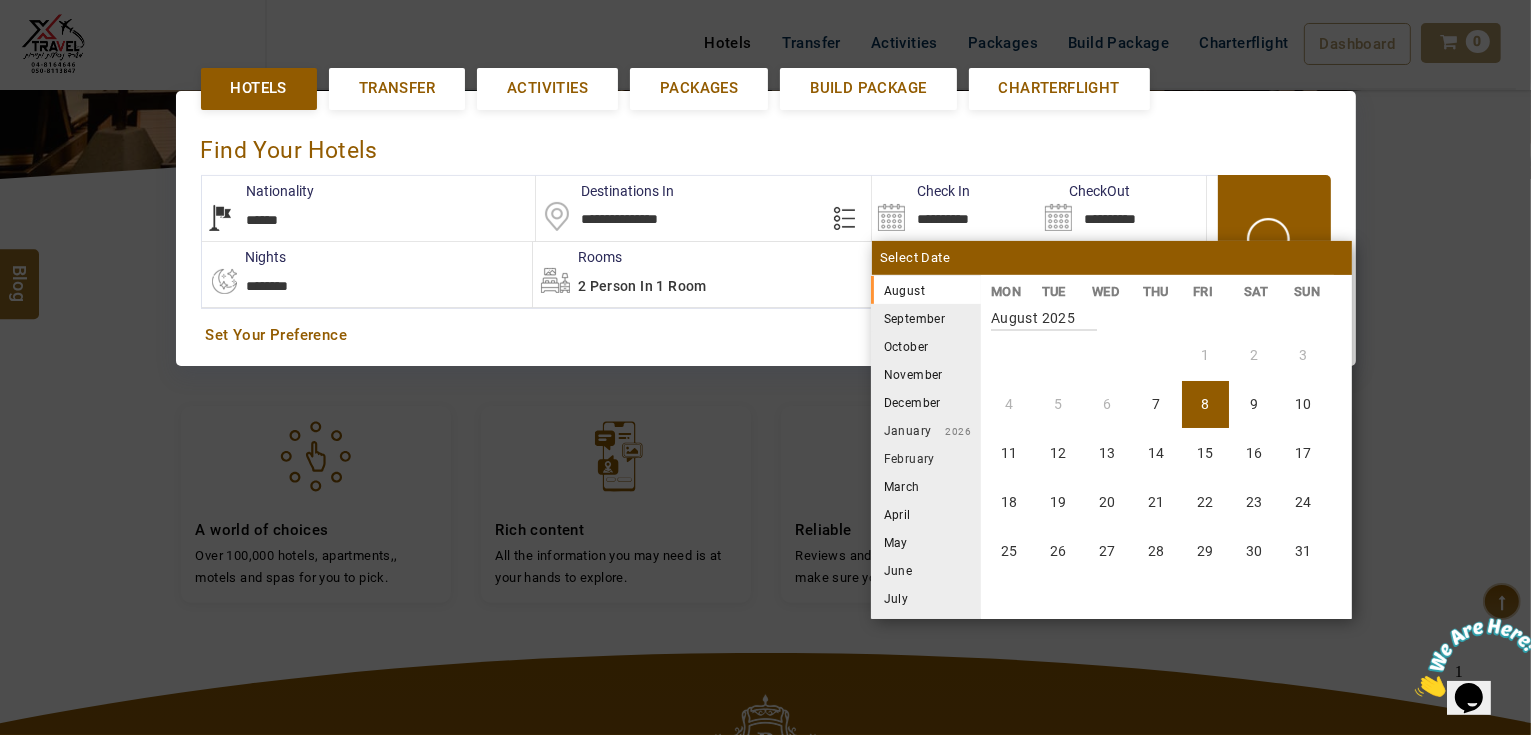 click on "20" at bounding box center [1107, 502] 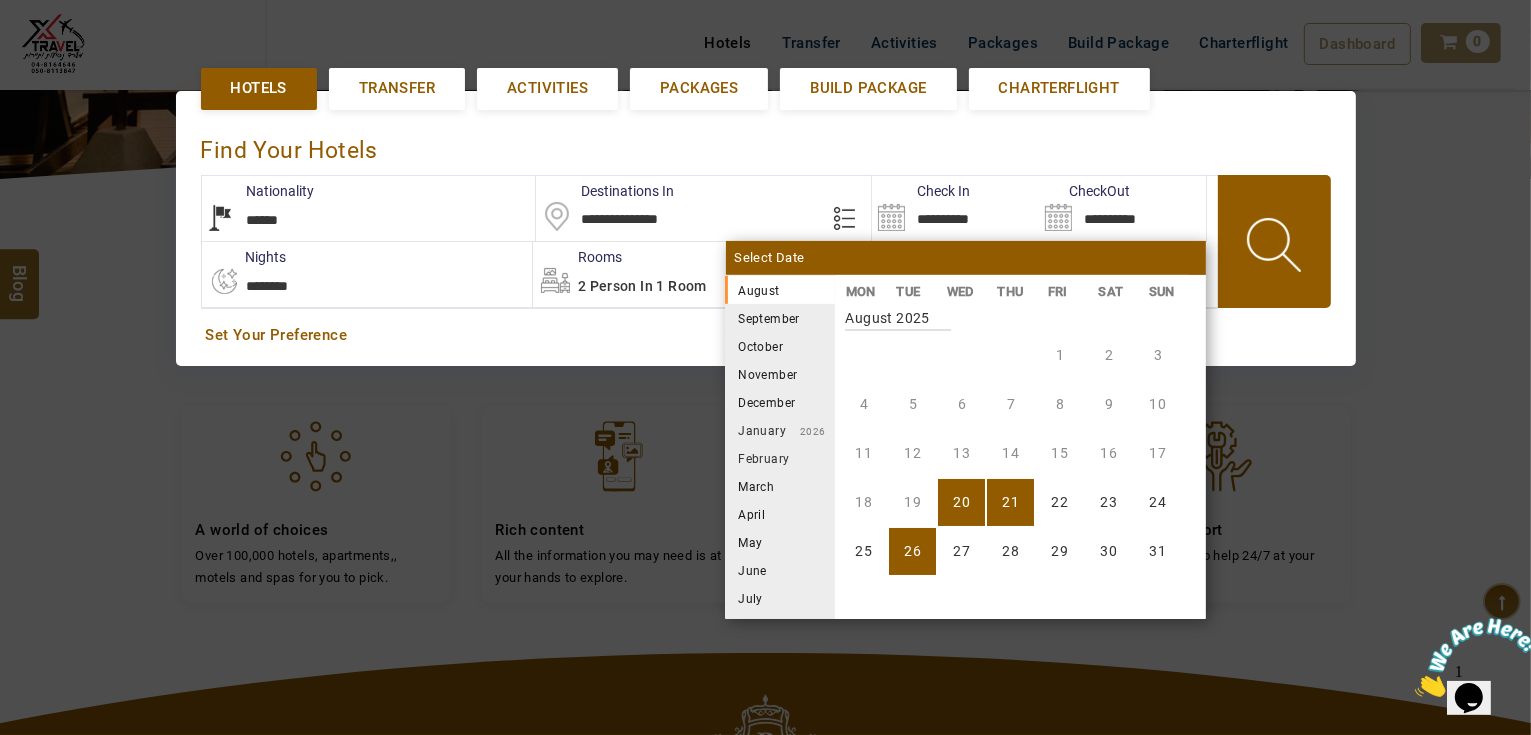 click on "26" at bounding box center [912, 551] 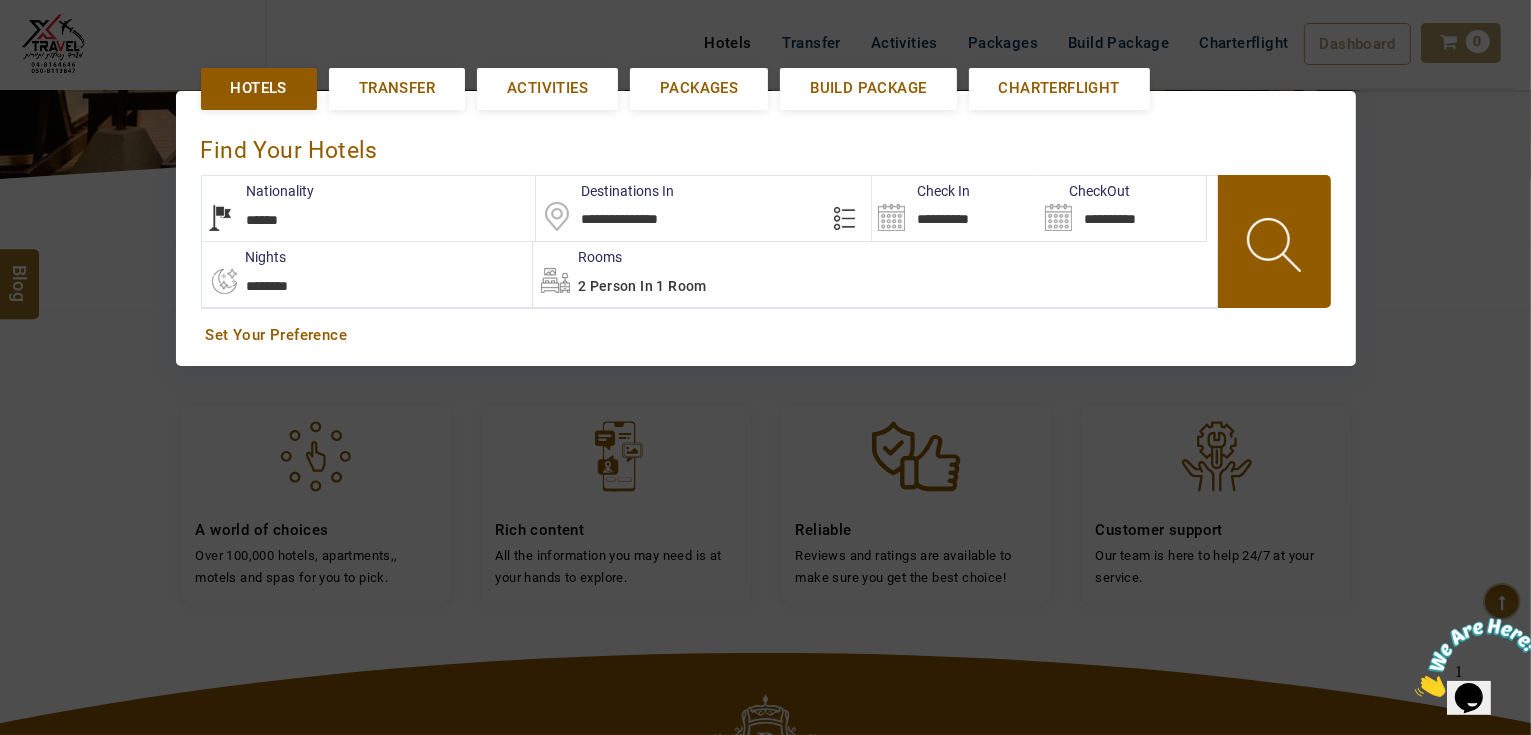 click at bounding box center [1276, 248] 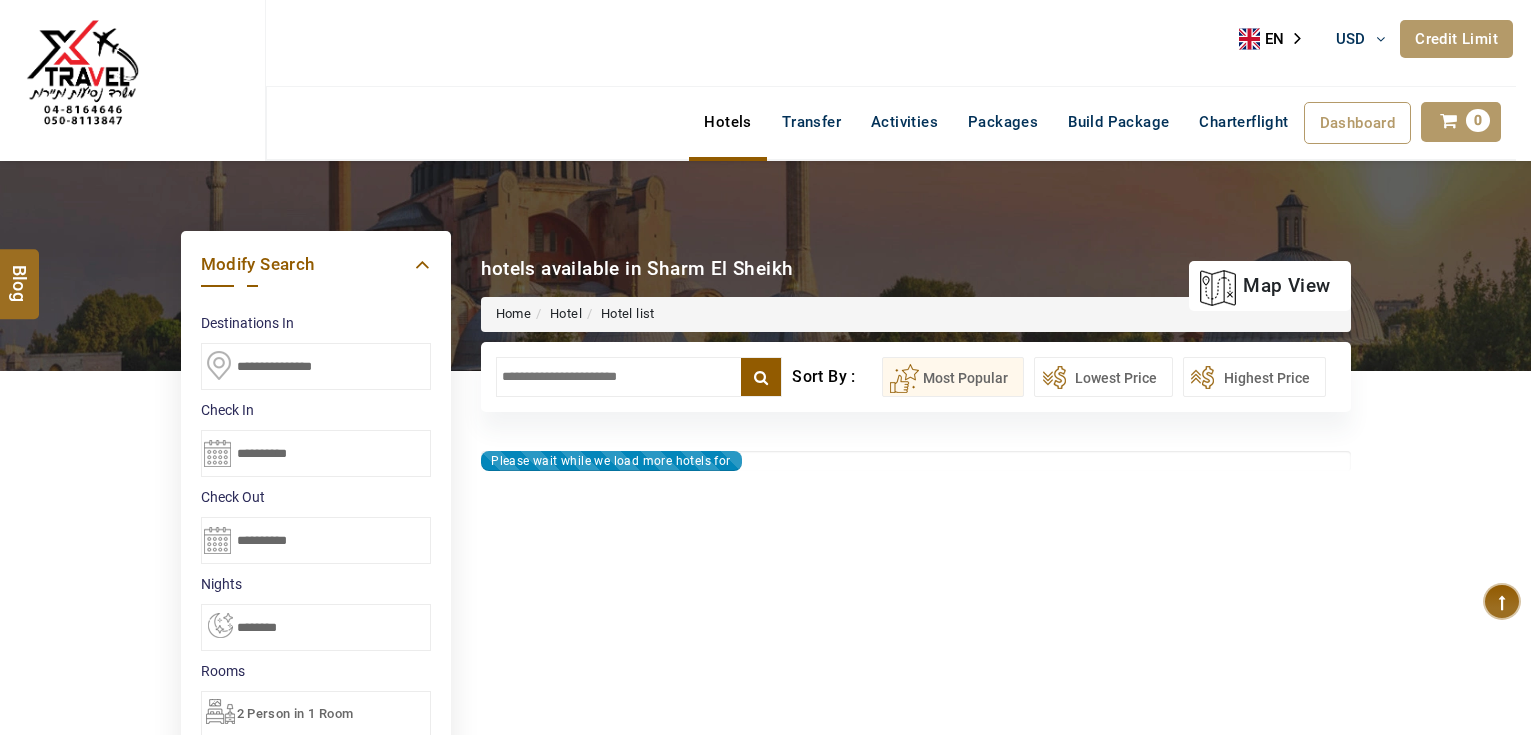 select on "*" 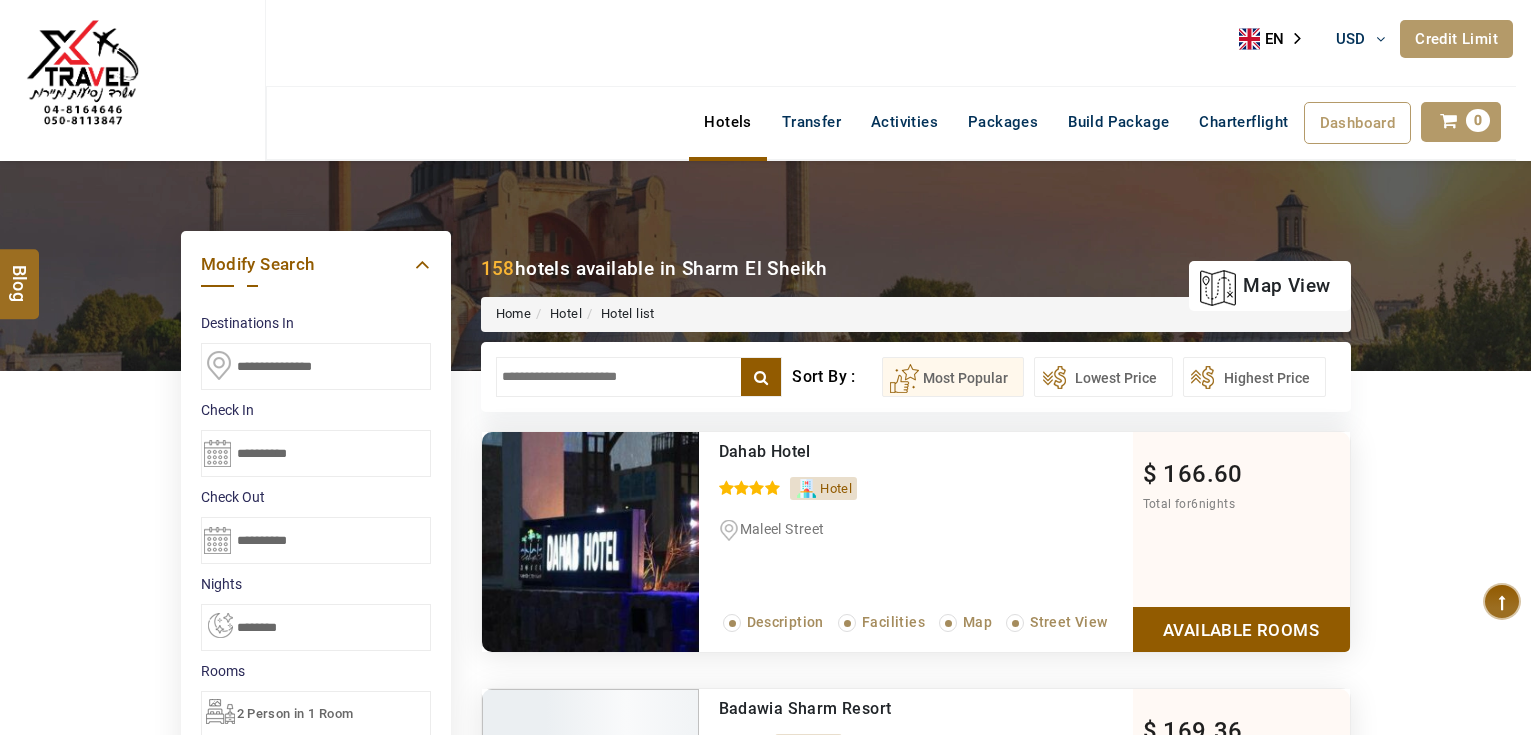 scroll, scrollTop: 0, scrollLeft: 0, axis: both 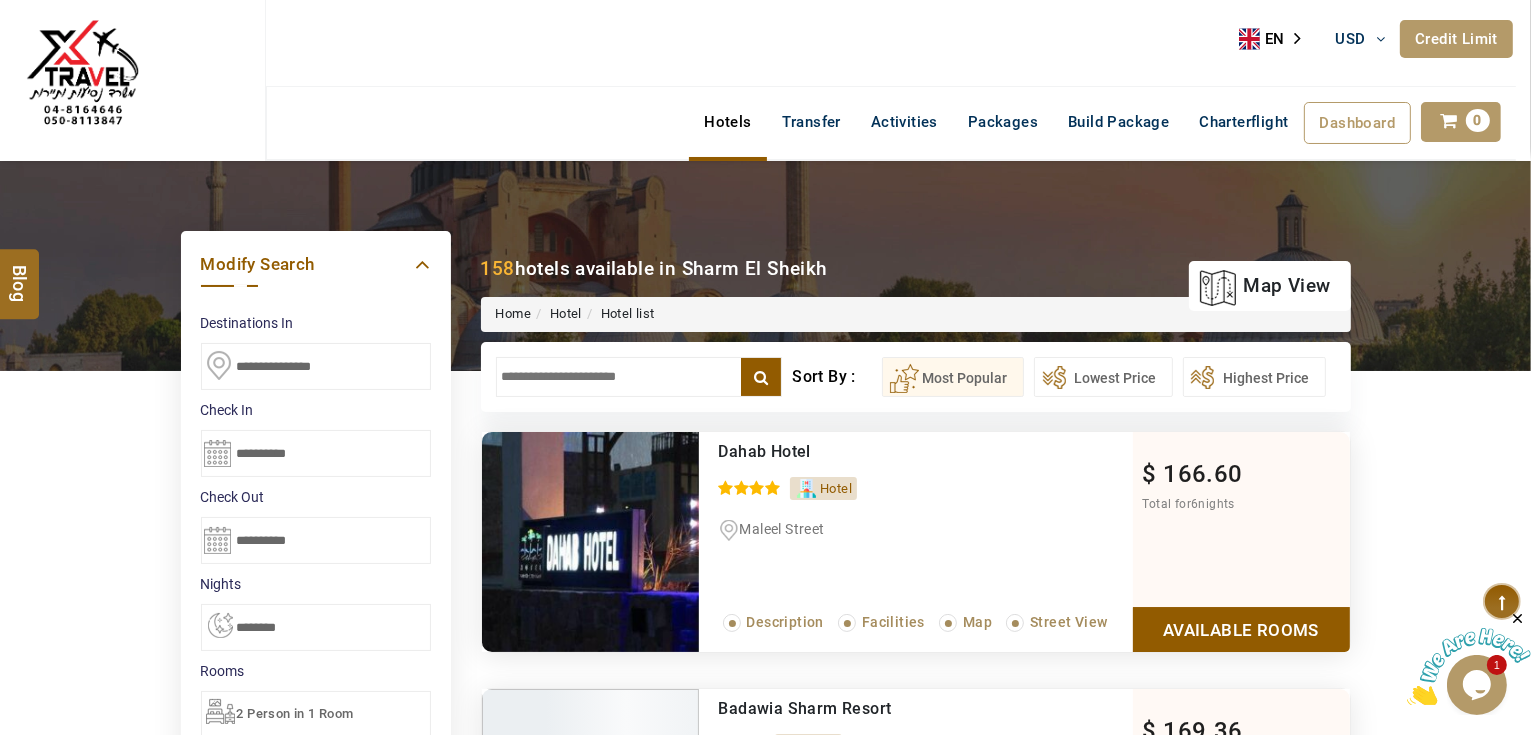 click at bounding box center (639, 377) 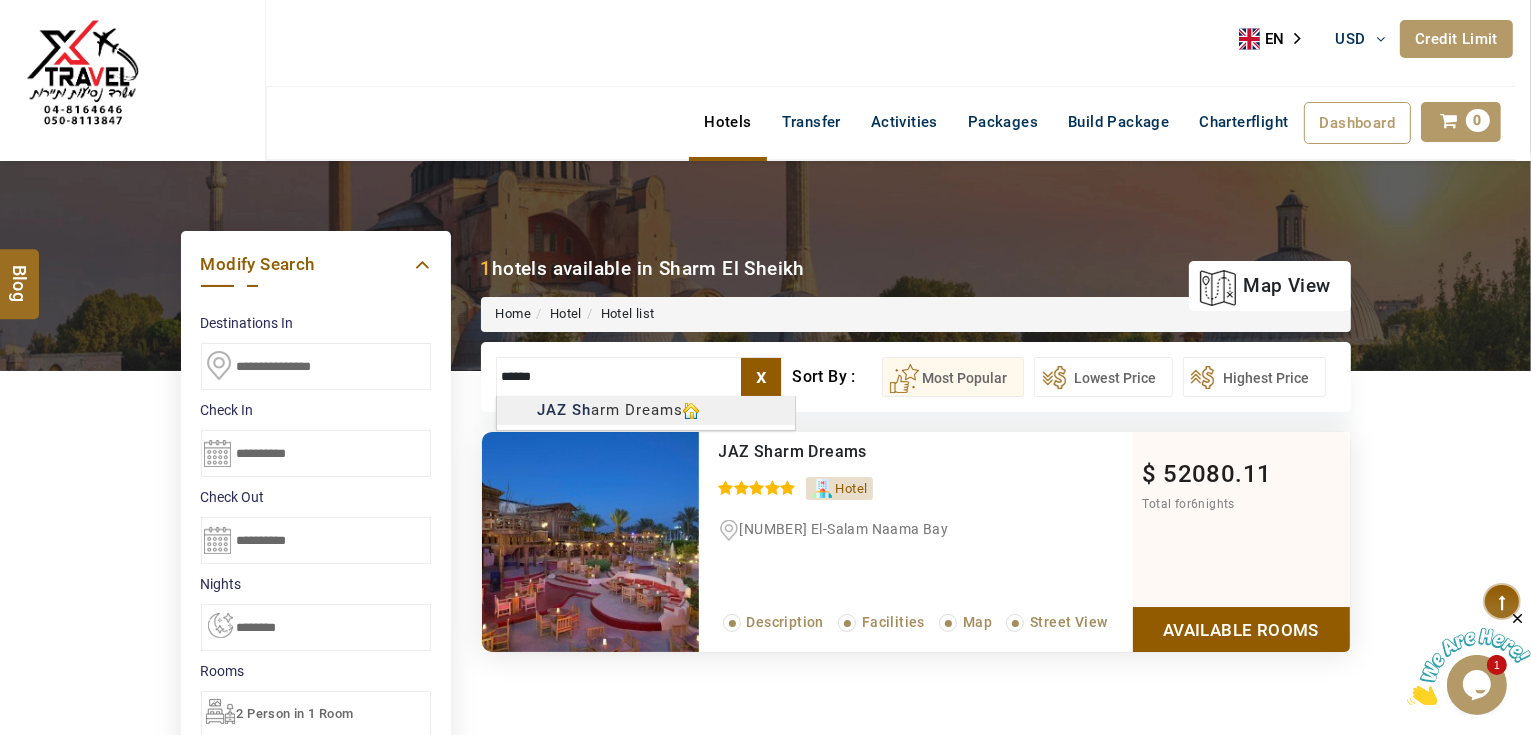 click on "AHMAD JINDAWY USD AED  AED EUR  € USD  $ INR  ₹ THB  ฿ IDR  Rp BHD  BHD TRY  ₺ Credit Limit EN HE AR ES PT ZH Helpline
+971 55 344 0168 Register Now +971 55 344 0168 info@royallineholidays.com About Us What we Offer Blog Why Us Contact Hotels  Transfer Activities Packages Build Package Charterflight Dashboard My Profile My Booking My Reports My Quotation Sign Out 0 Points Redeem Now To Redeem 37092  Points Future Points  2721   Points Credit Limit Credit Limit USD 30000.00 70% Complete Used USD 7988.14 Available USD 22011.86 Setting  Looks like you haven't added anything to your cart yet Countinue Shopping ******* ****** Please Wait.. Blog demo
Remember me Forgot
password? LOG IN Don't have an account?   Register Now My Booking View/ Print/Cancel Your Booking without Signing in Submit Applying Filters...... Hotels For You Will Be Loading Soon demo
In A Few Moment, You Will Be Celebrating Best Hotel options galore ! Check In   CheckOut Rooms Rooms Please Wait X 1" at bounding box center (765, 936) 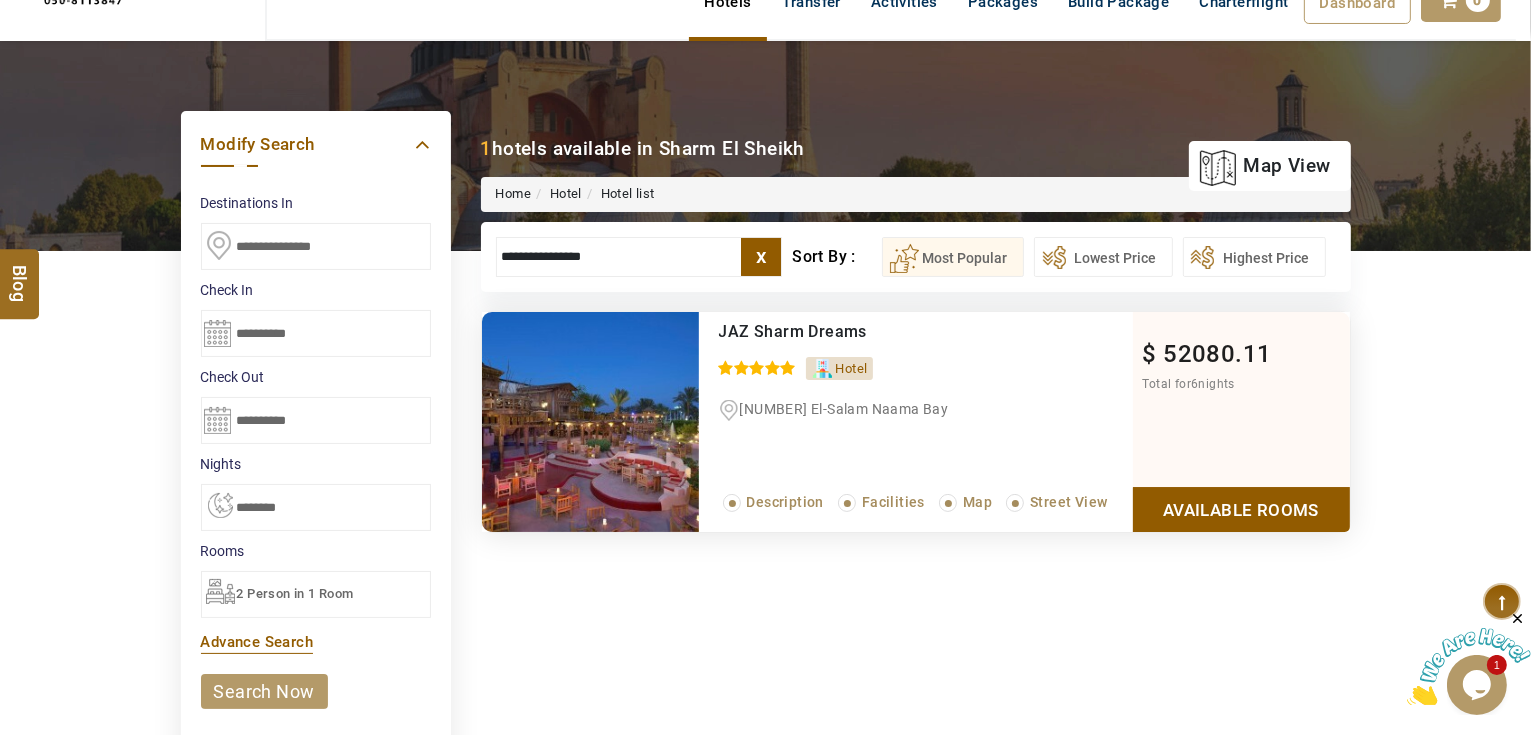 scroll, scrollTop: 240, scrollLeft: 0, axis: vertical 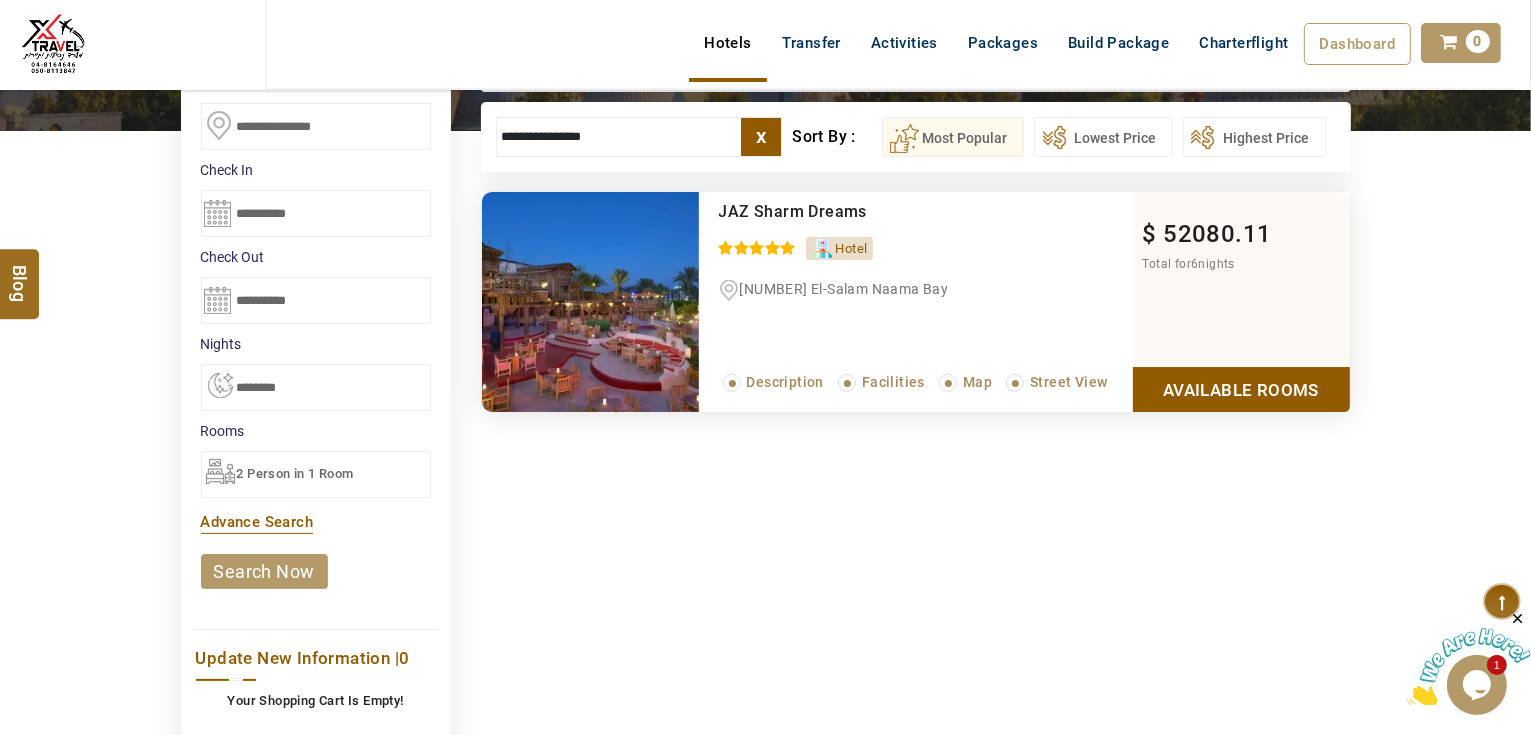 type on "**********" 